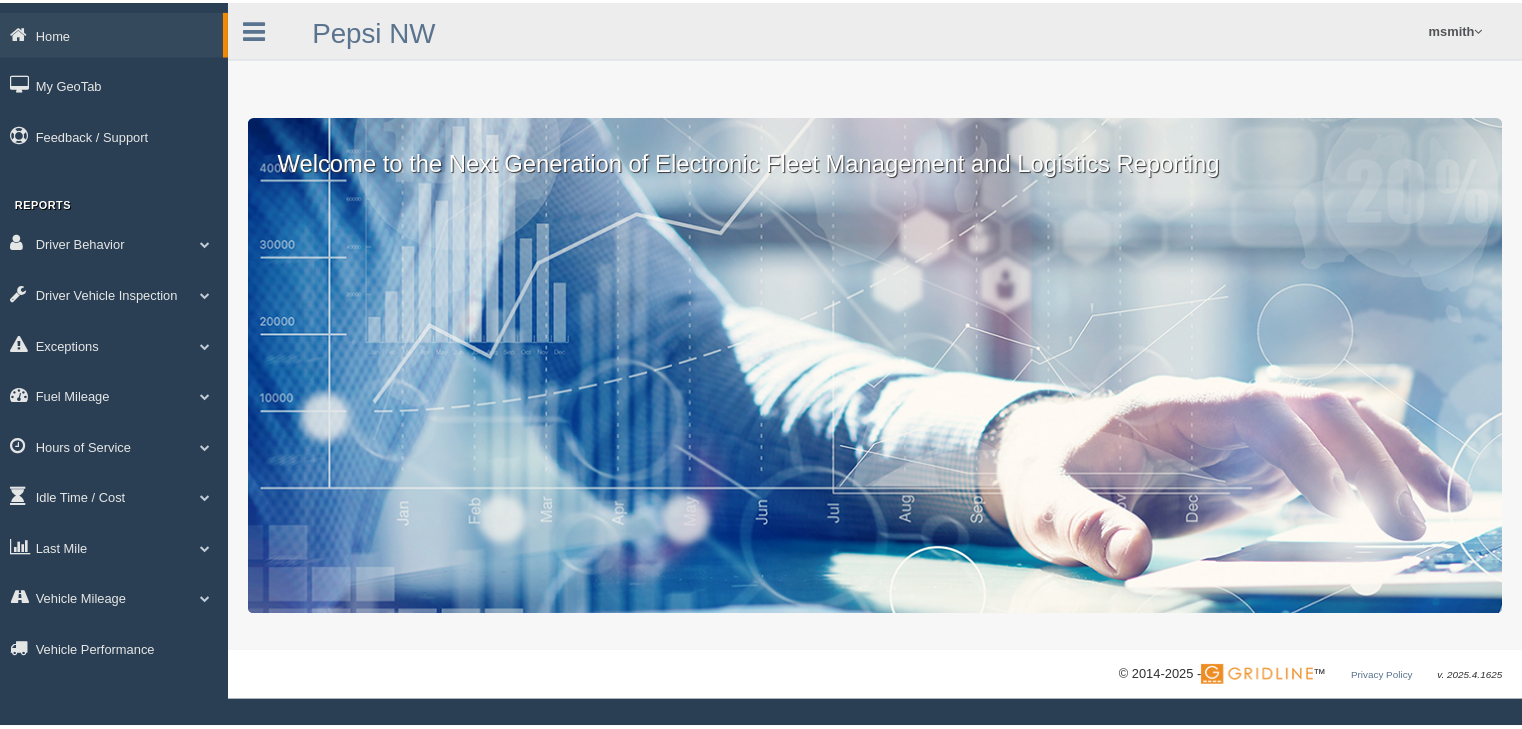 scroll, scrollTop: 0, scrollLeft: 0, axis: both 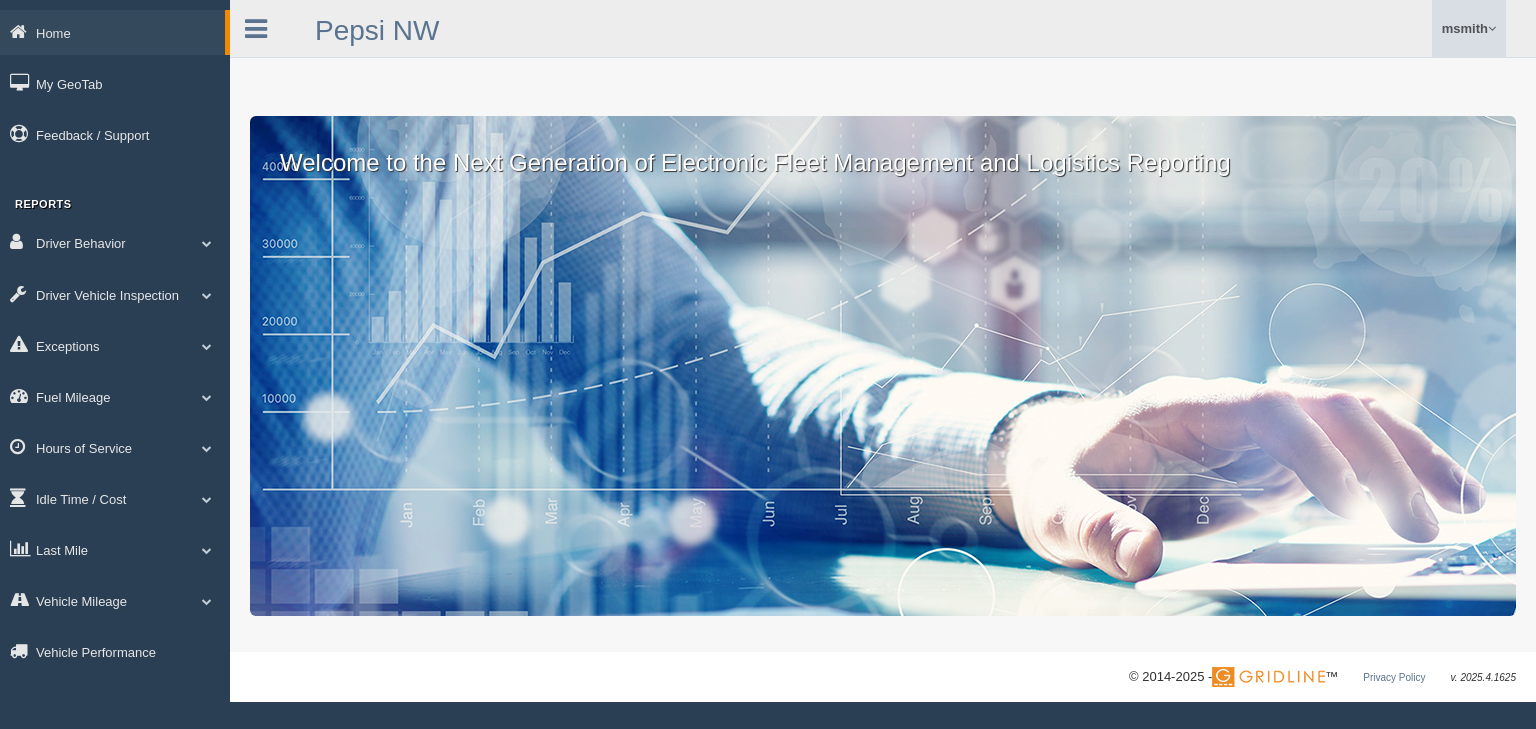 click on "msmith" at bounding box center [1469, 28] 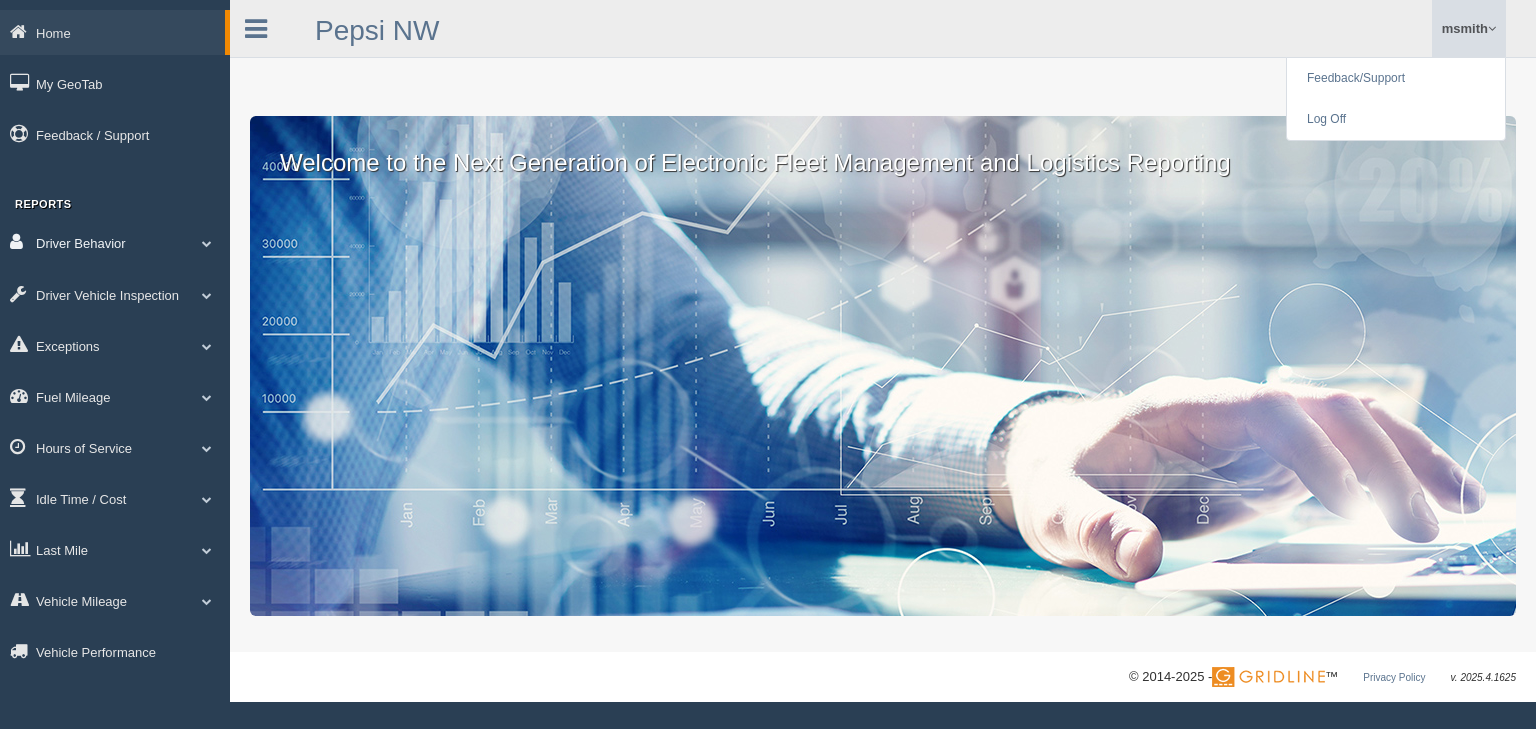 click on "Driver Behavior" at bounding box center (115, 242) 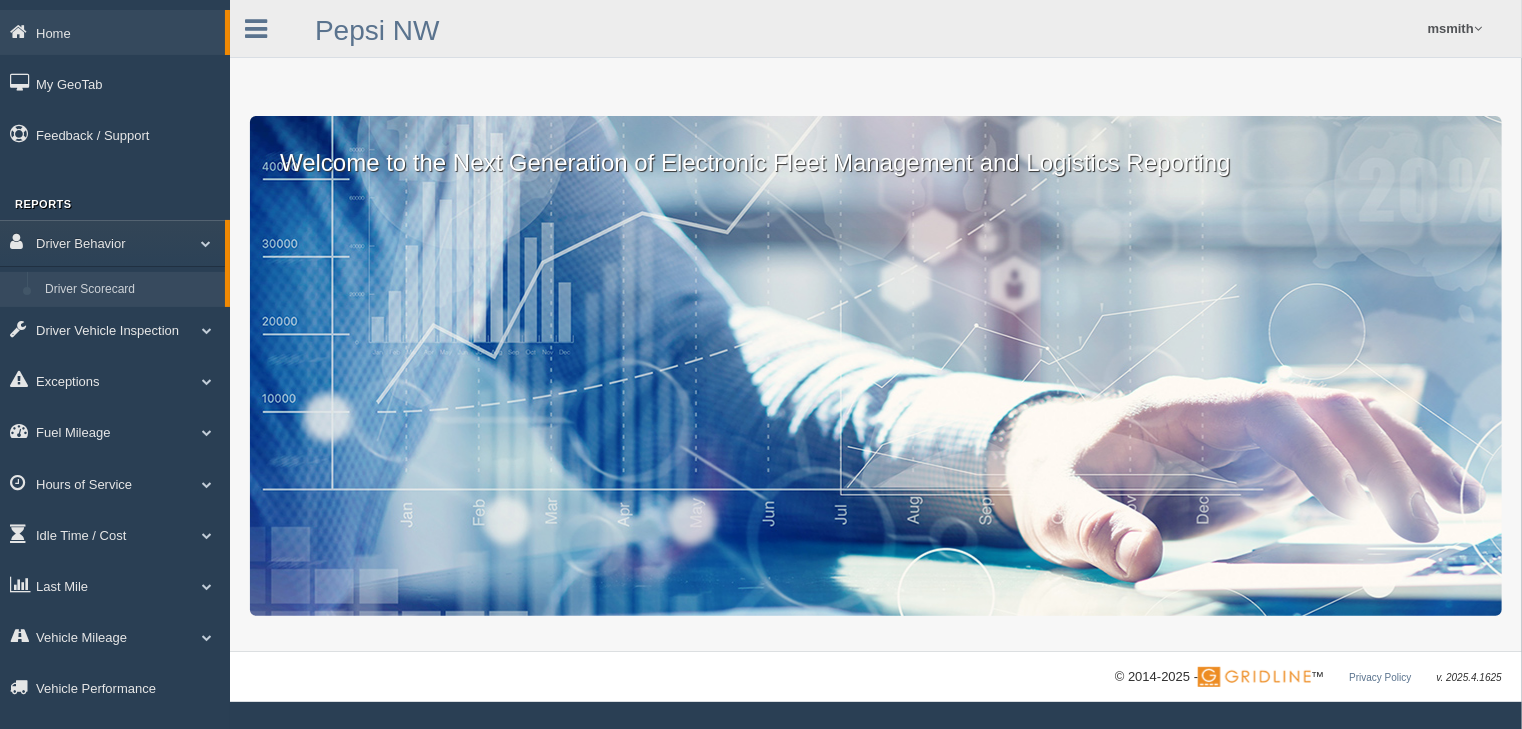 click on "Driver Scorecard" at bounding box center (130, 290) 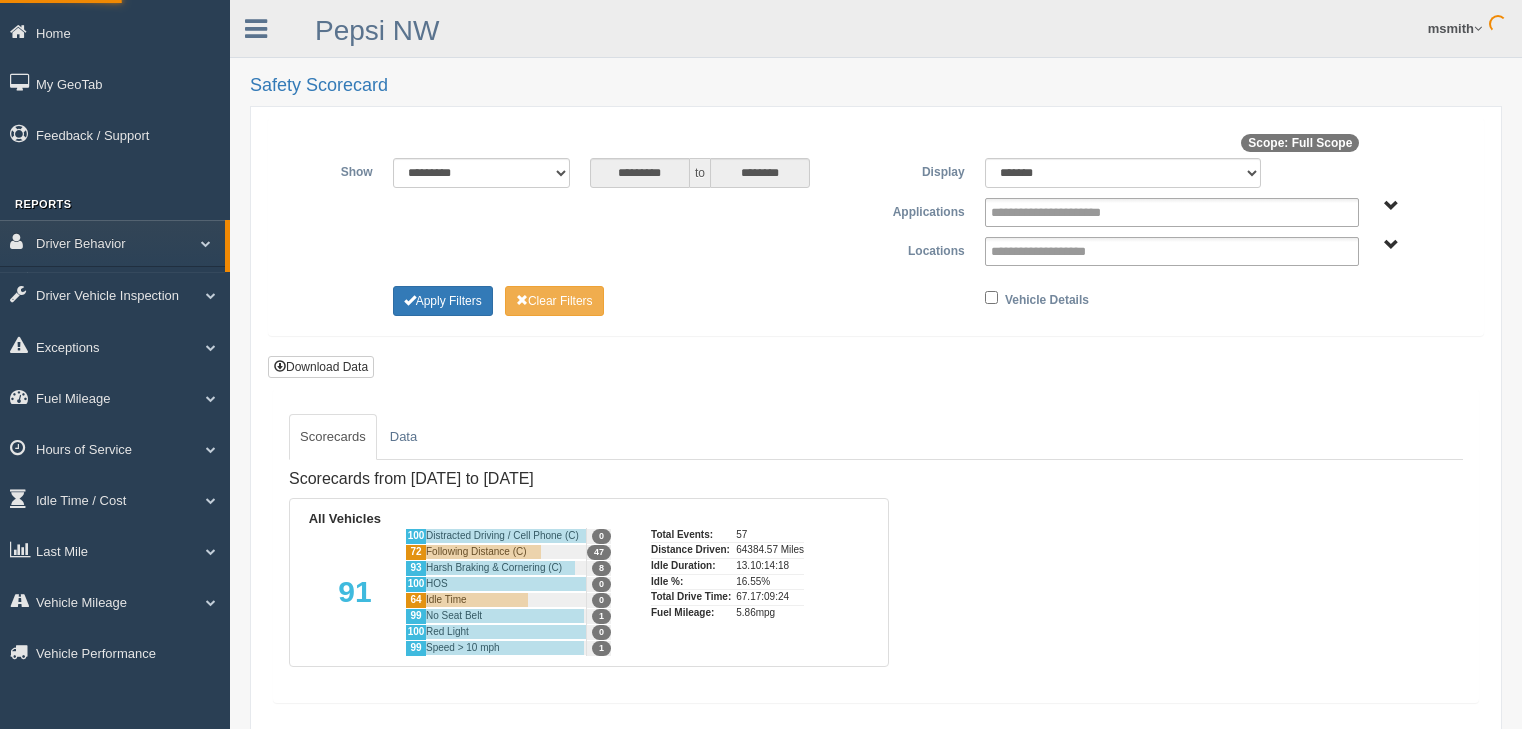 scroll, scrollTop: 0, scrollLeft: 0, axis: both 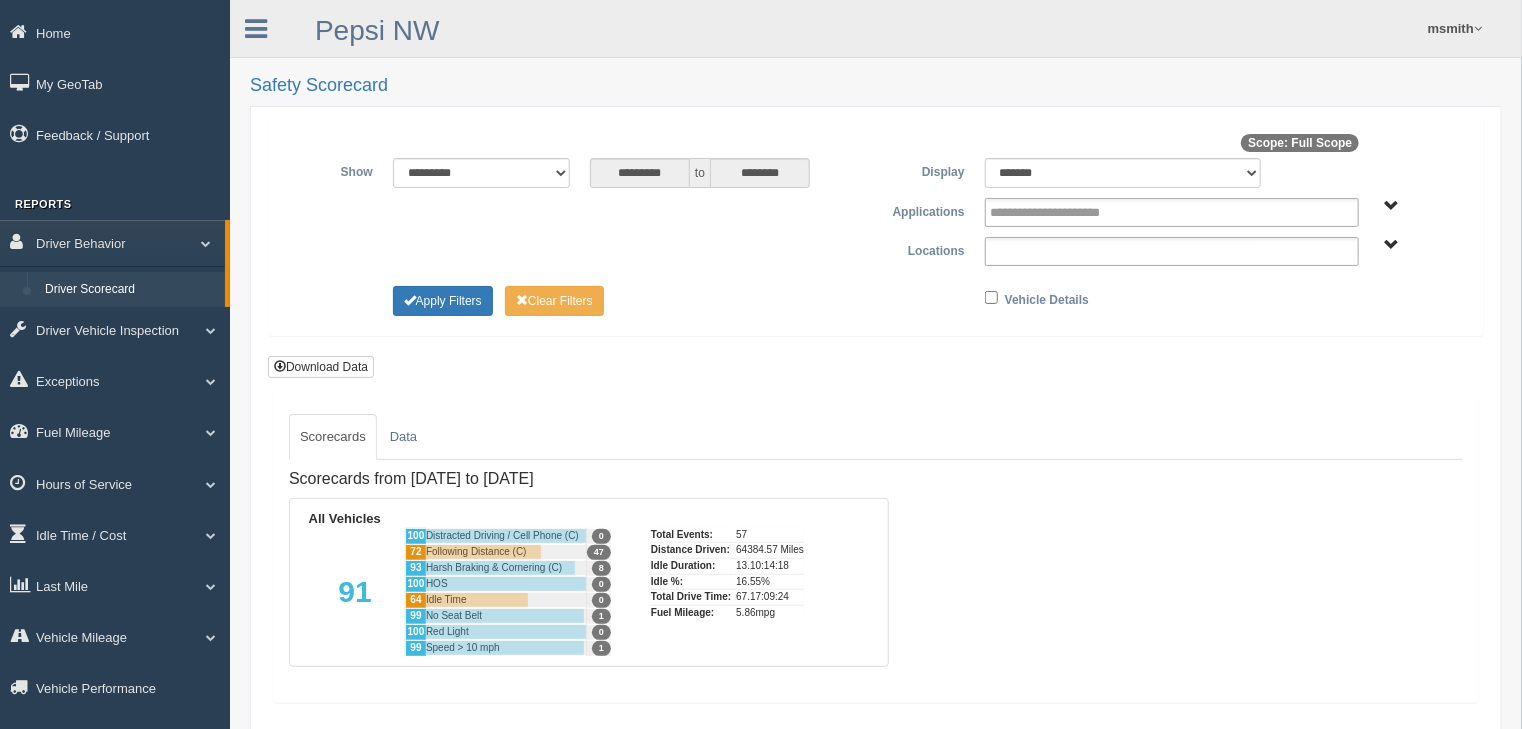 click at bounding box center (1172, 251) 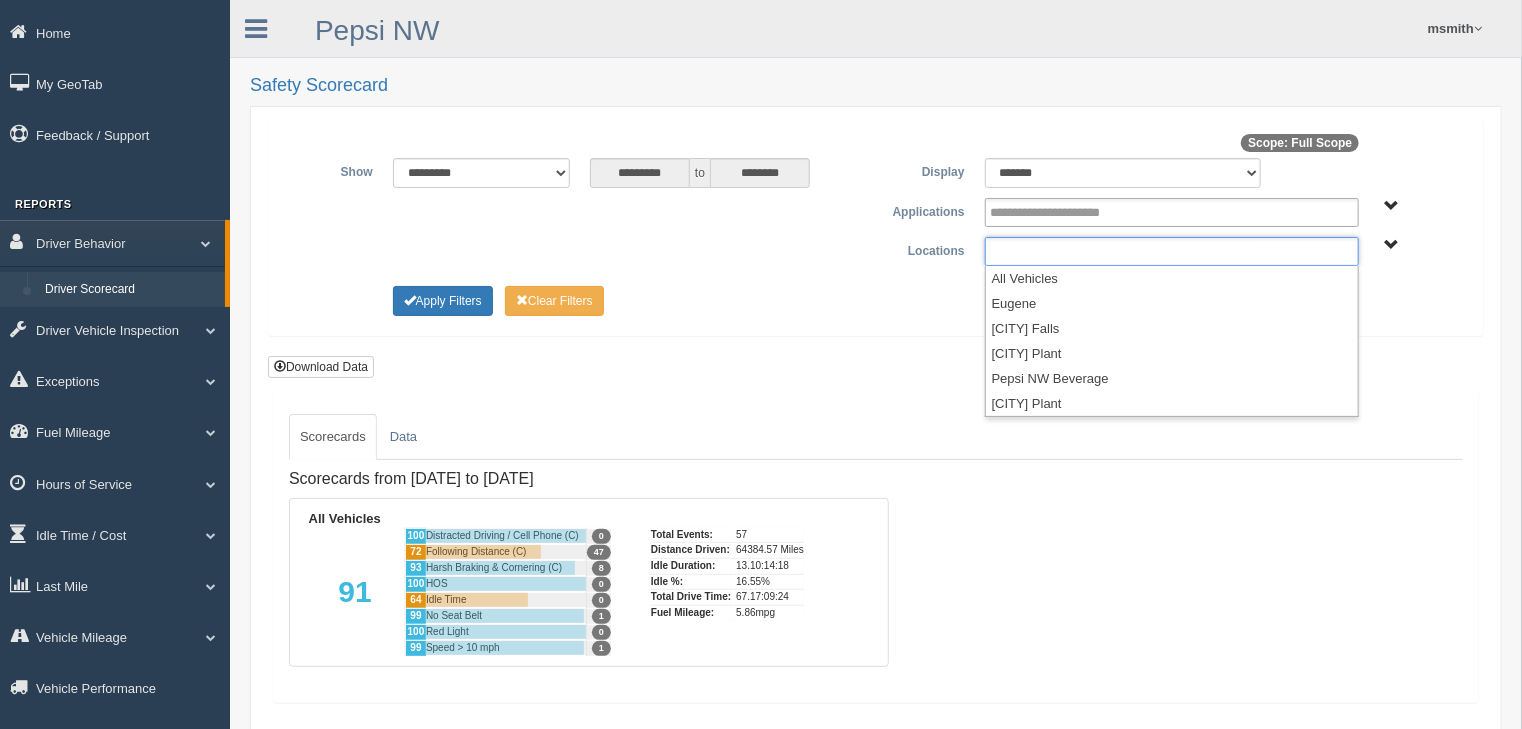 type on "**********" 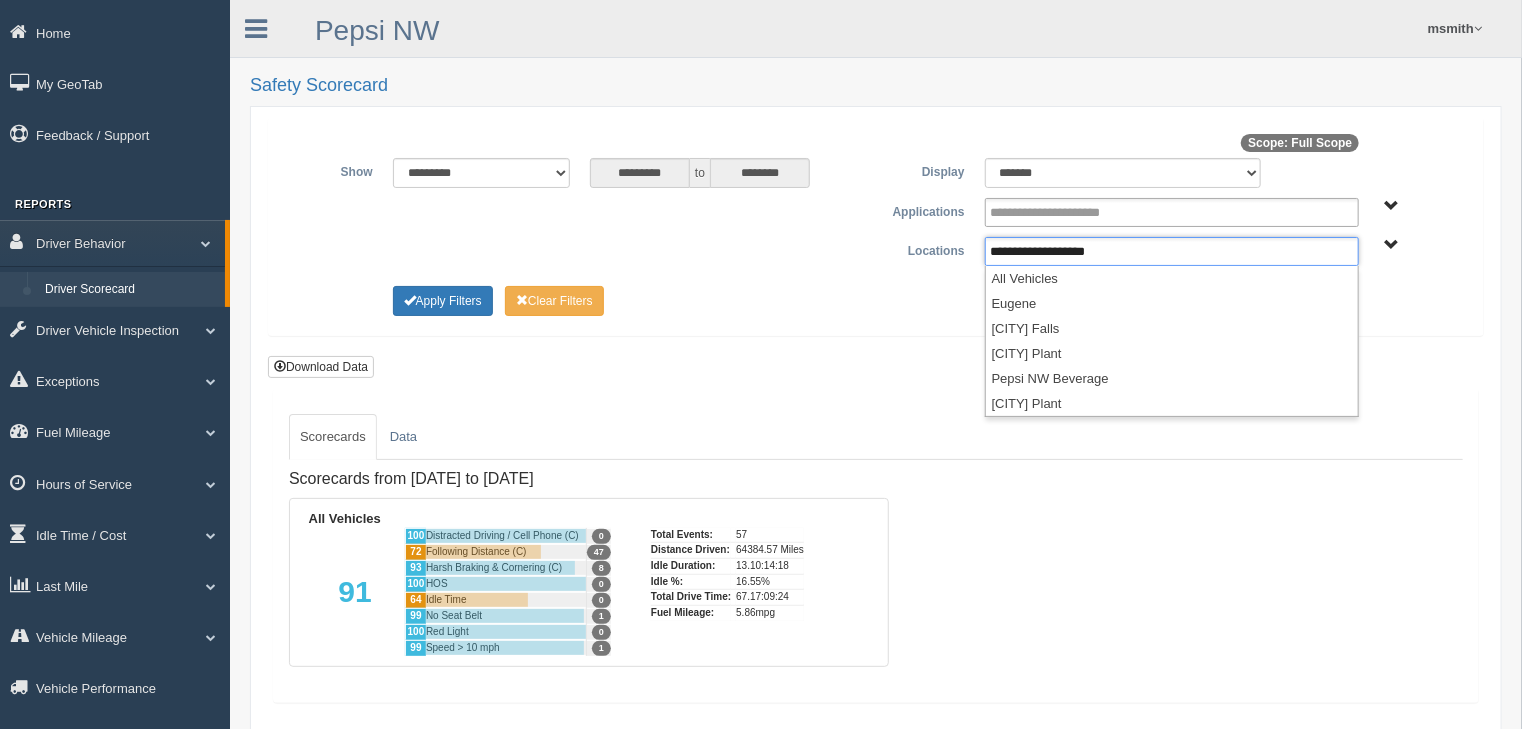 click on "**********" at bounding box center (876, 227) 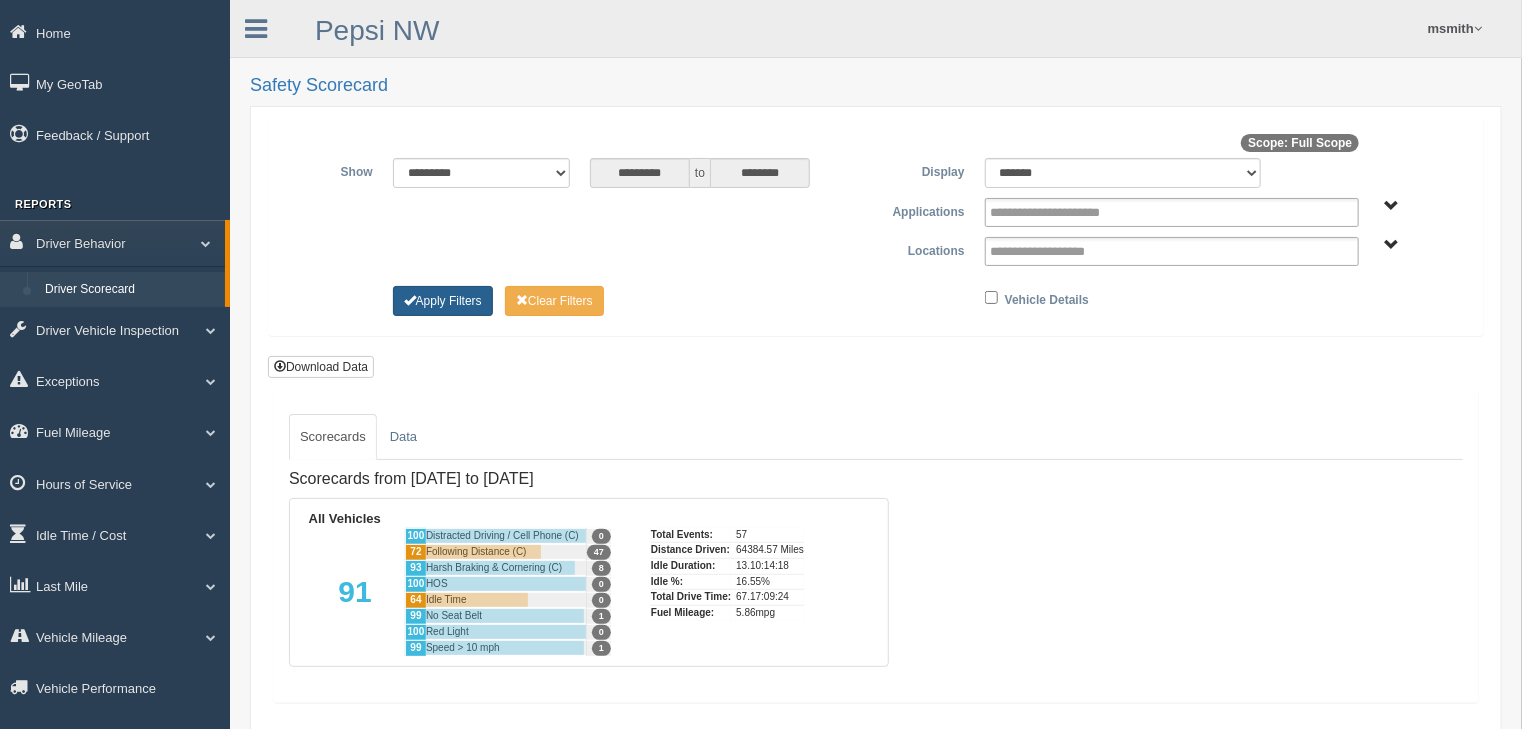 click on "Apply Filters" at bounding box center (443, 301) 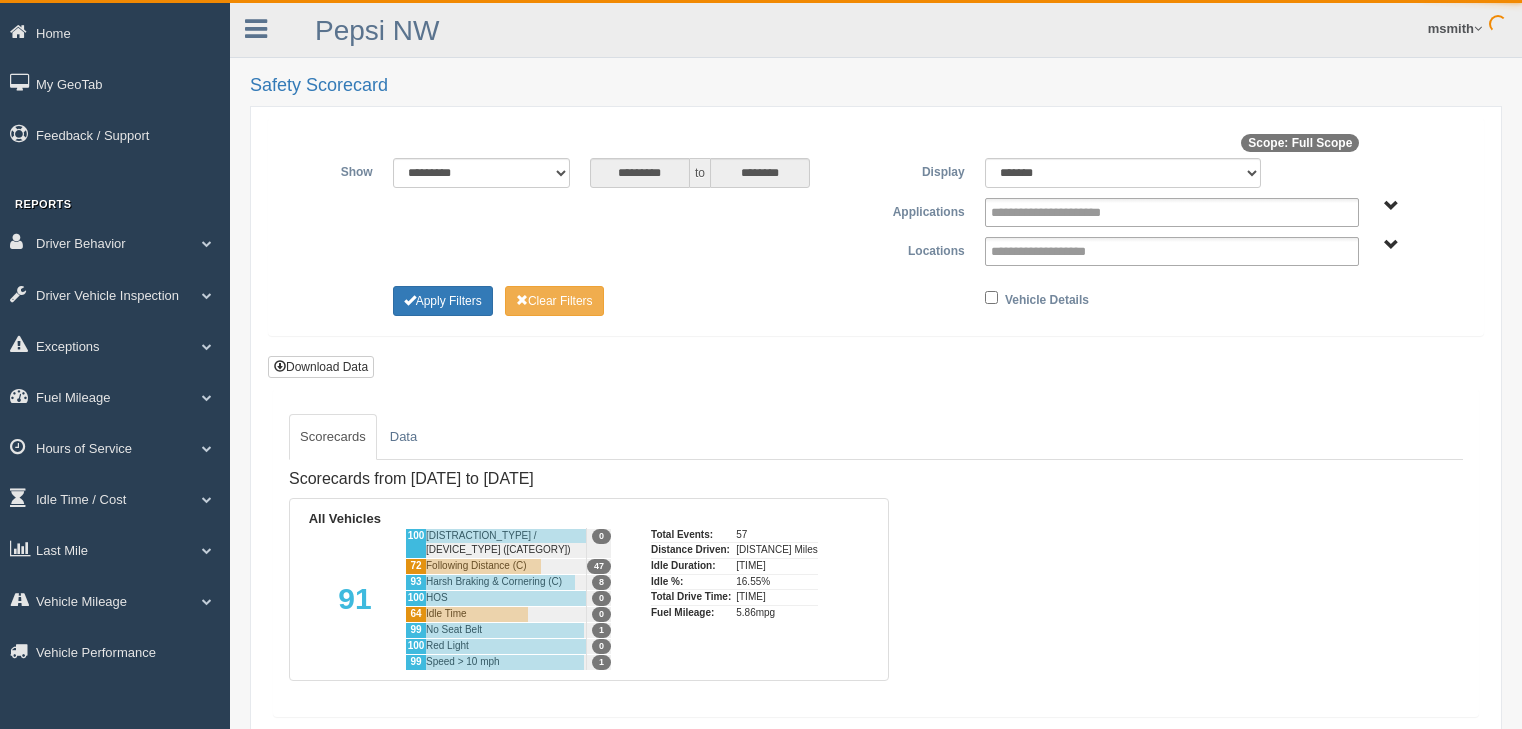 scroll, scrollTop: 0, scrollLeft: 0, axis: both 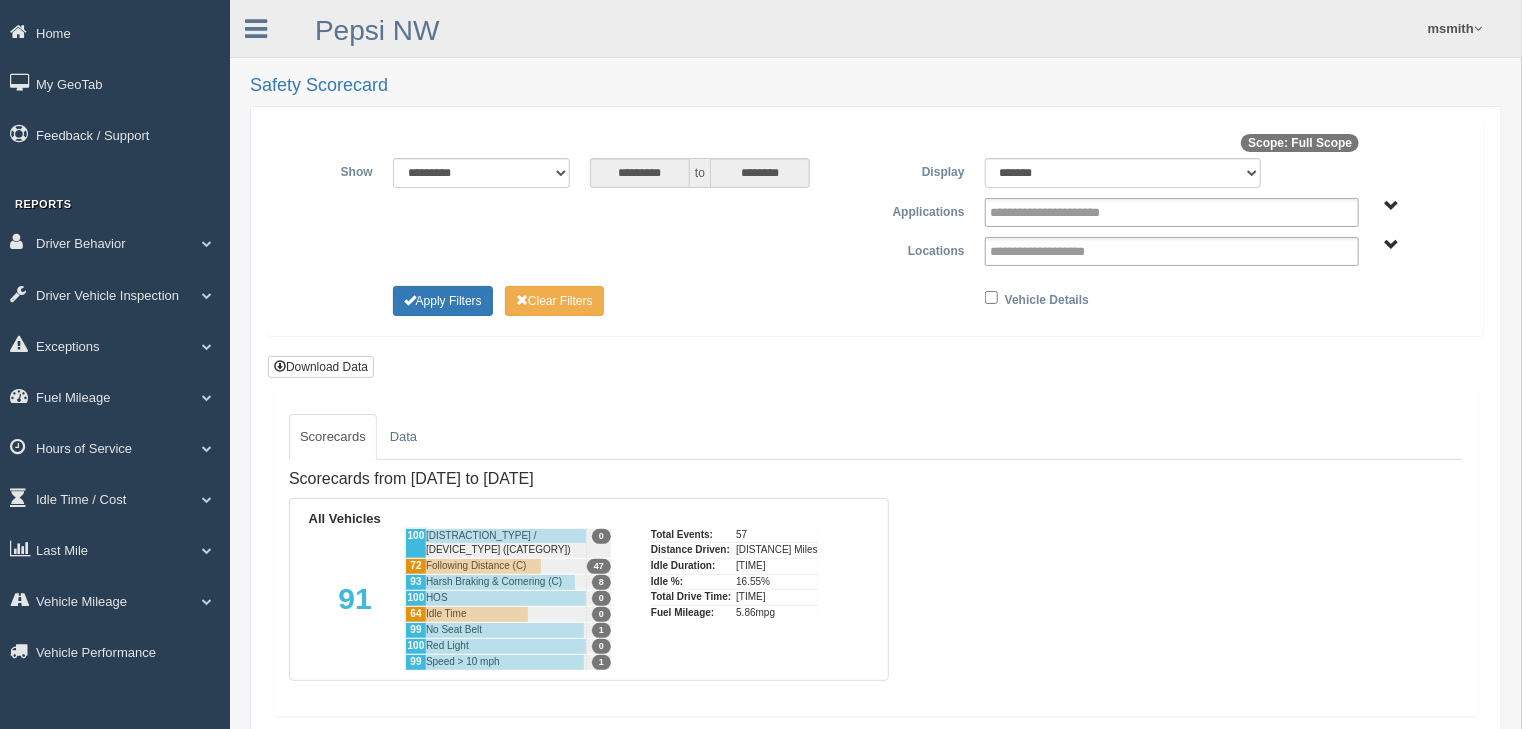 click on "**********" at bounding box center (876, 237) 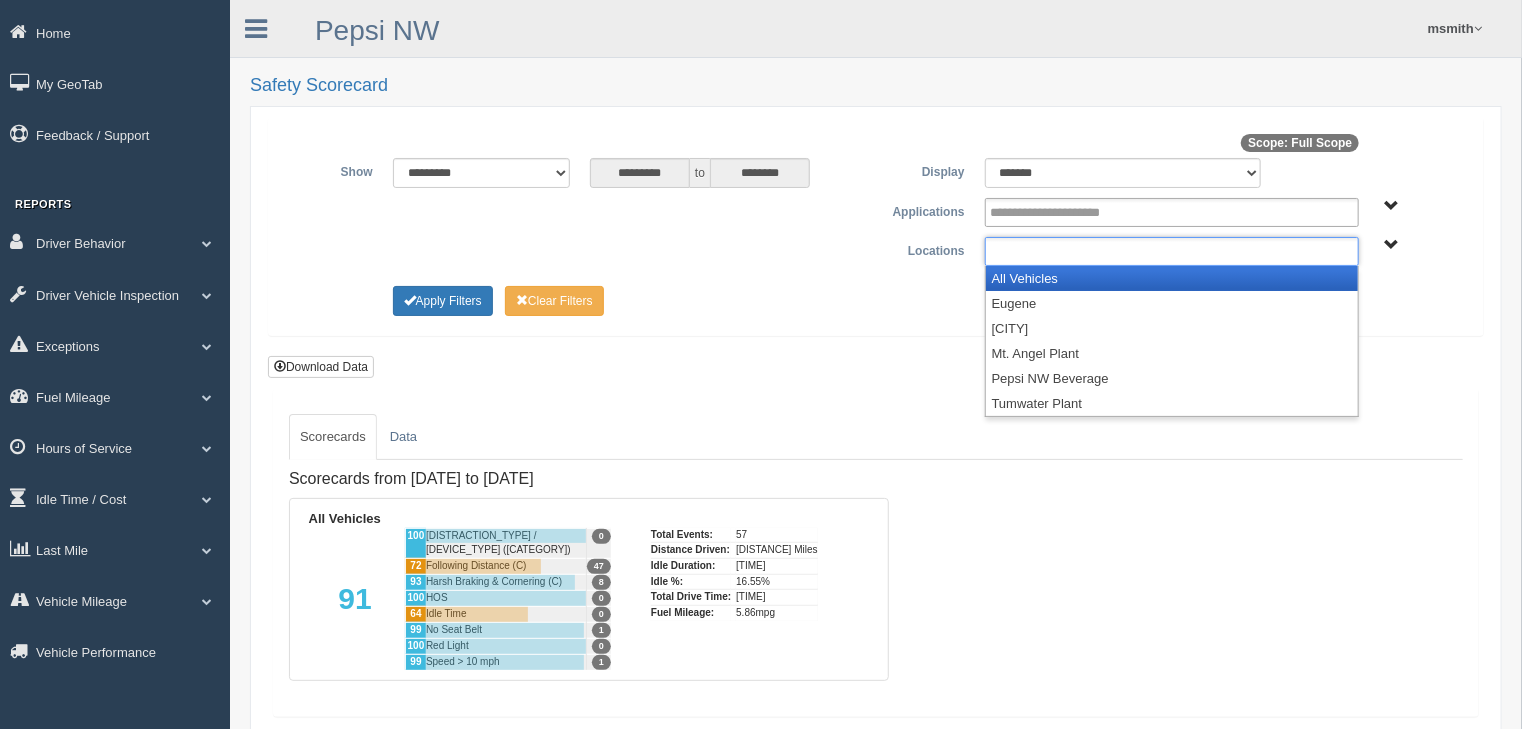 click at bounding box center (1060, 251) 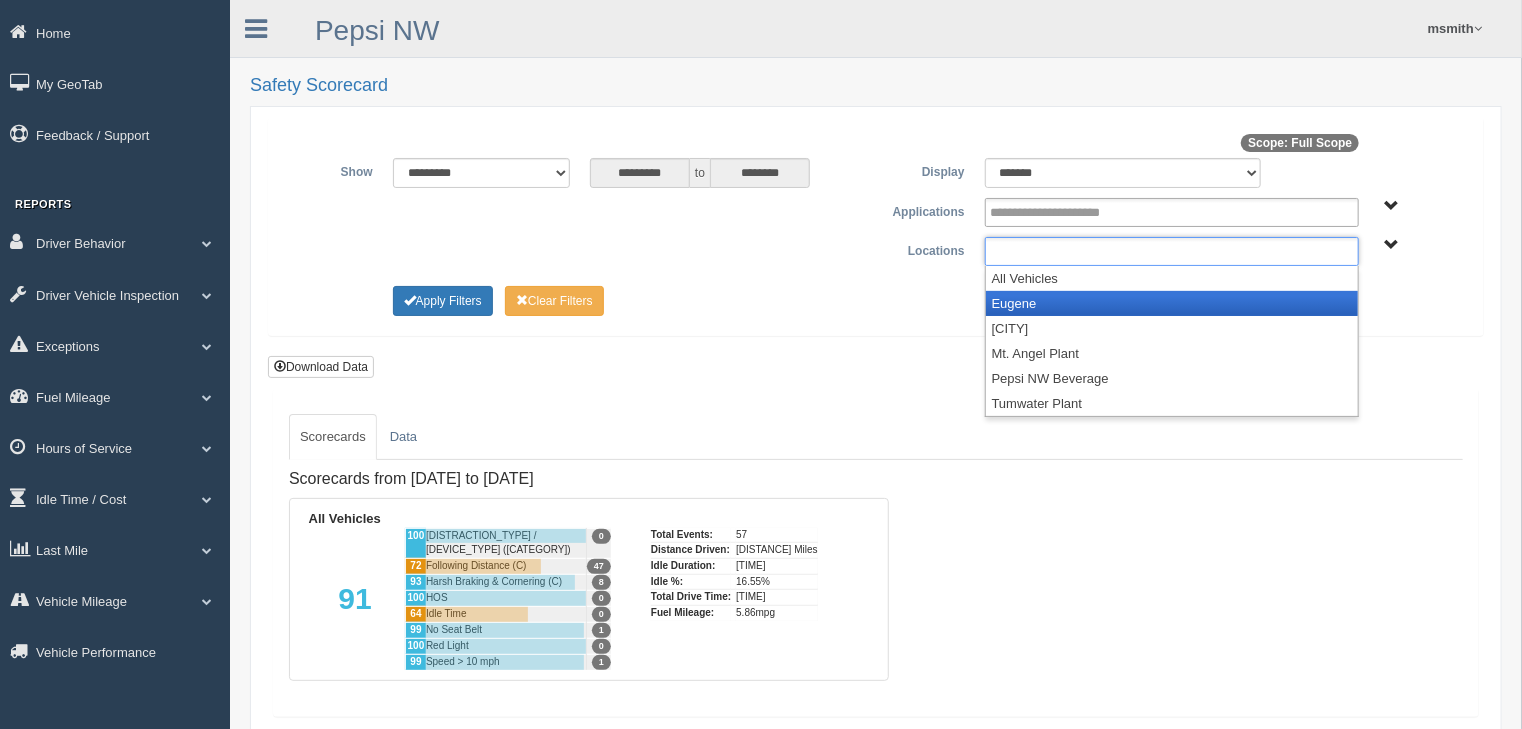 click on "Eugene" at bounding box center [1172, 303] 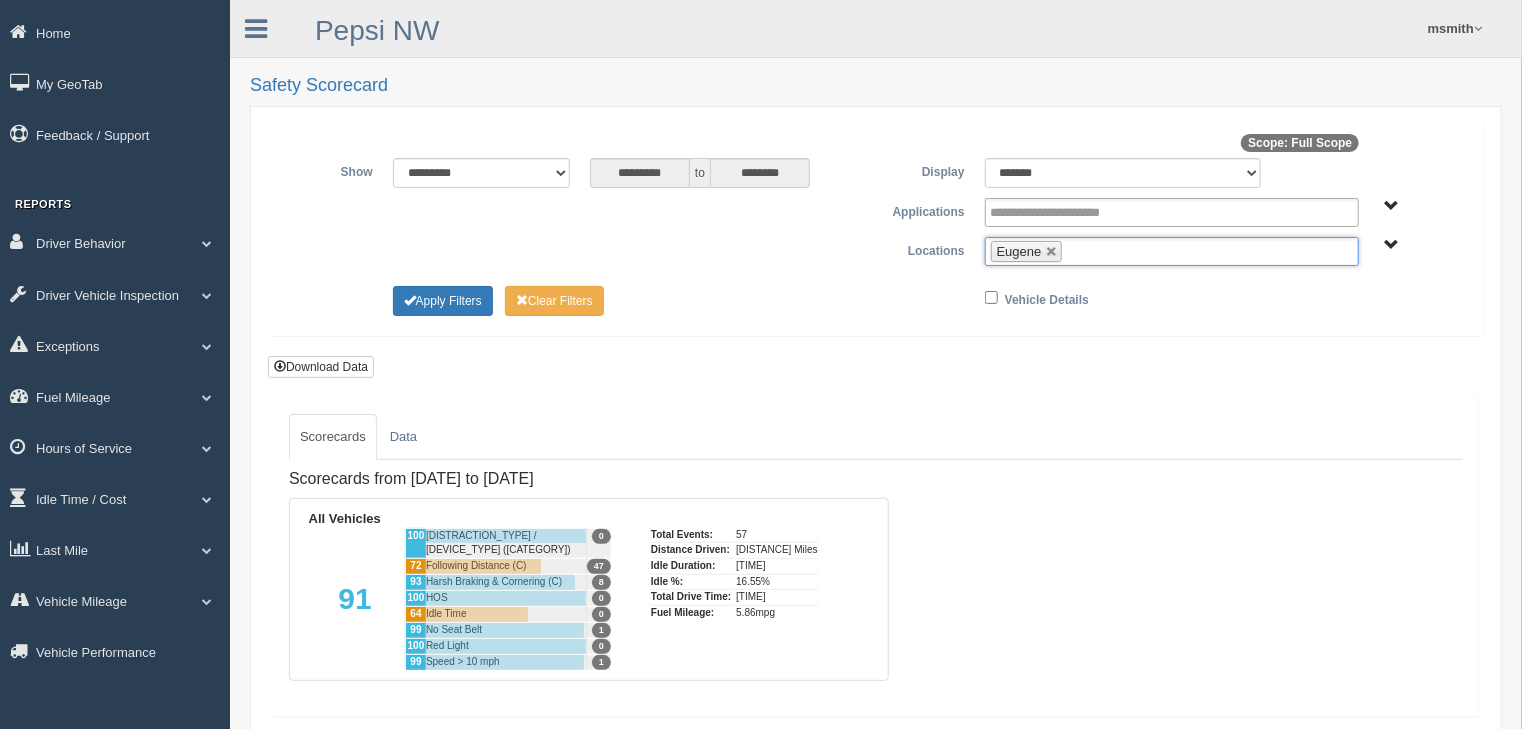 click at bounding box center (1079, 251) 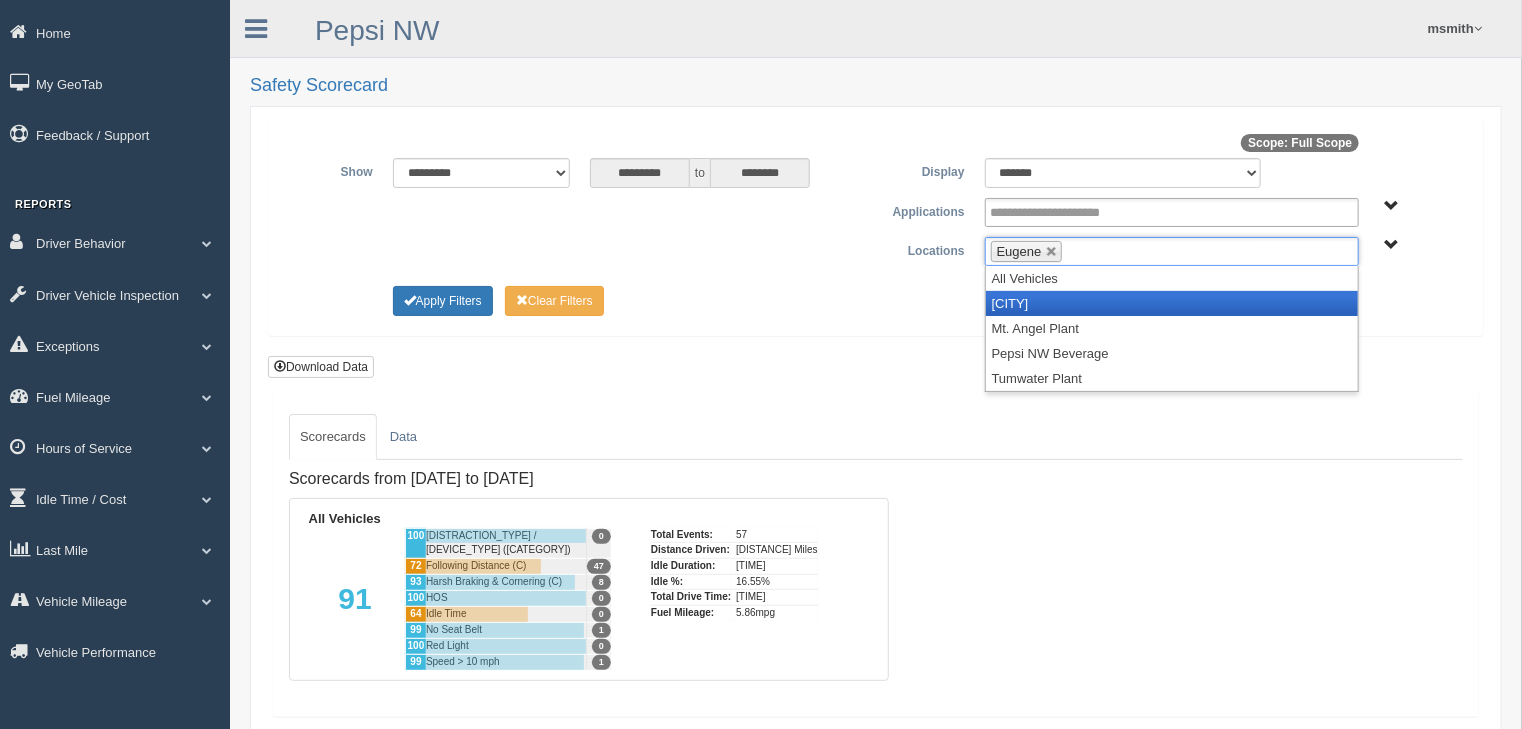 click on "[CITY]" at bounding box center (1172, 303) 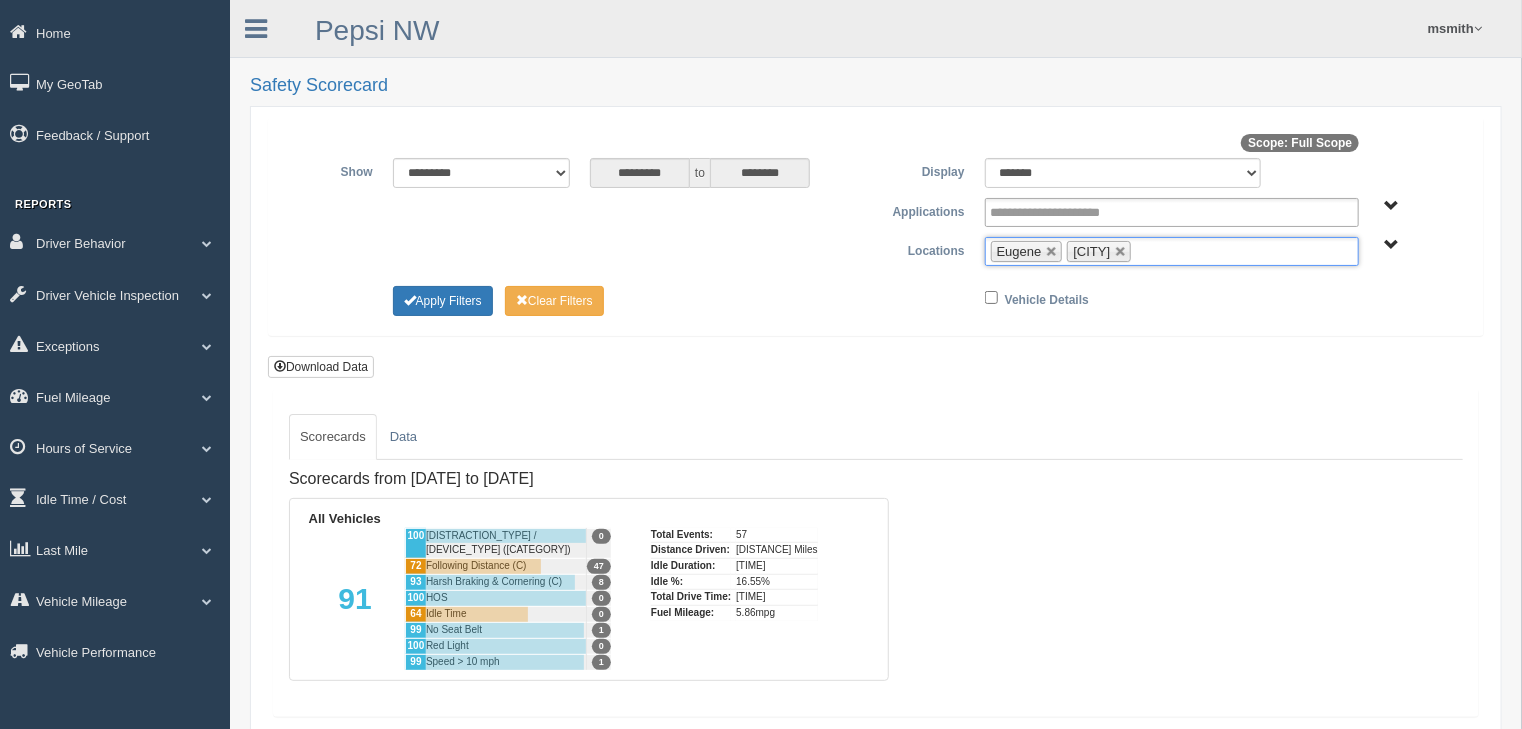 click at bounding box center [1148, 251] 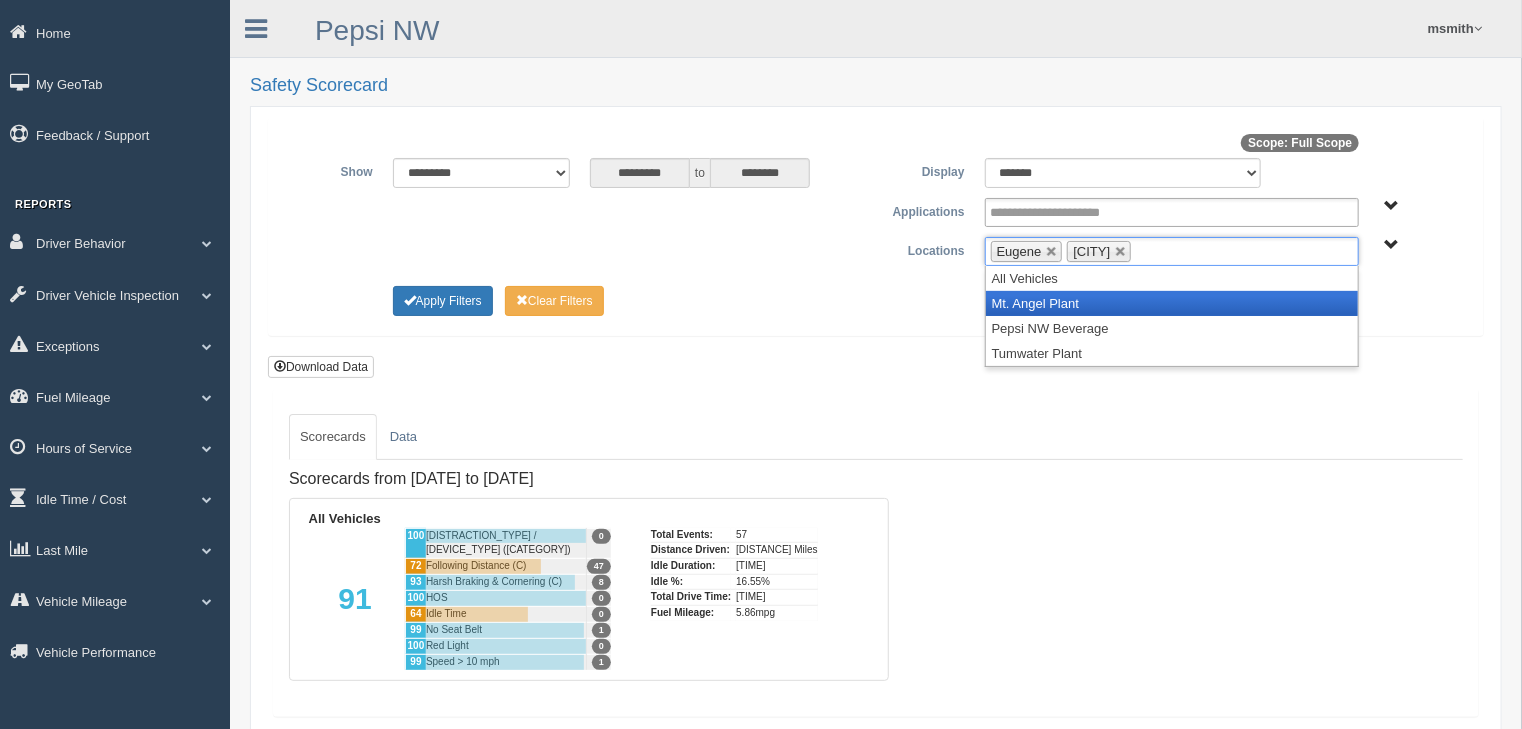 click on "Mt. Angel Plant" at bounding box center [1172, 303] 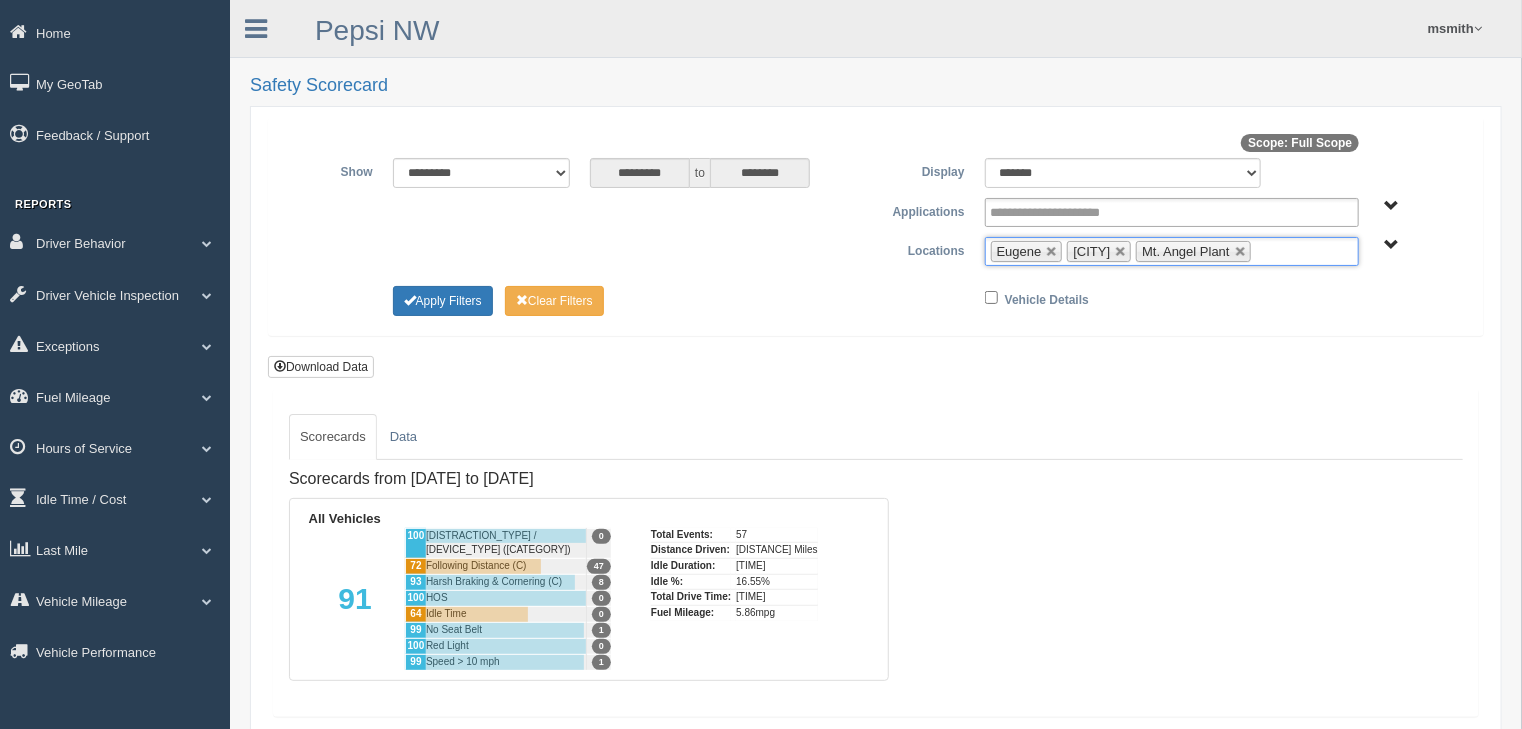 click at bounding box center [1268, 251] 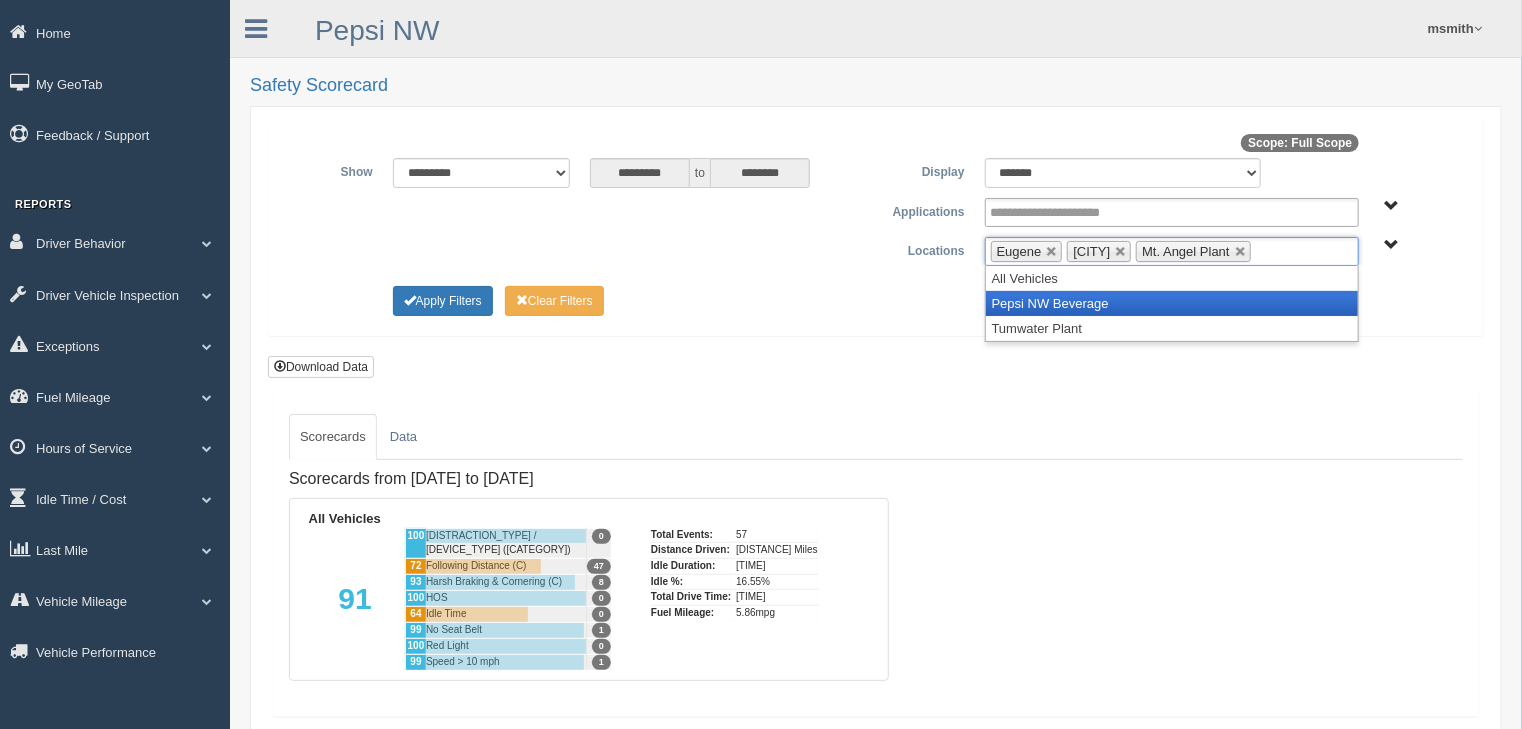 click on "Pepsi NW Beverage" at bounding box center [1172, 303] 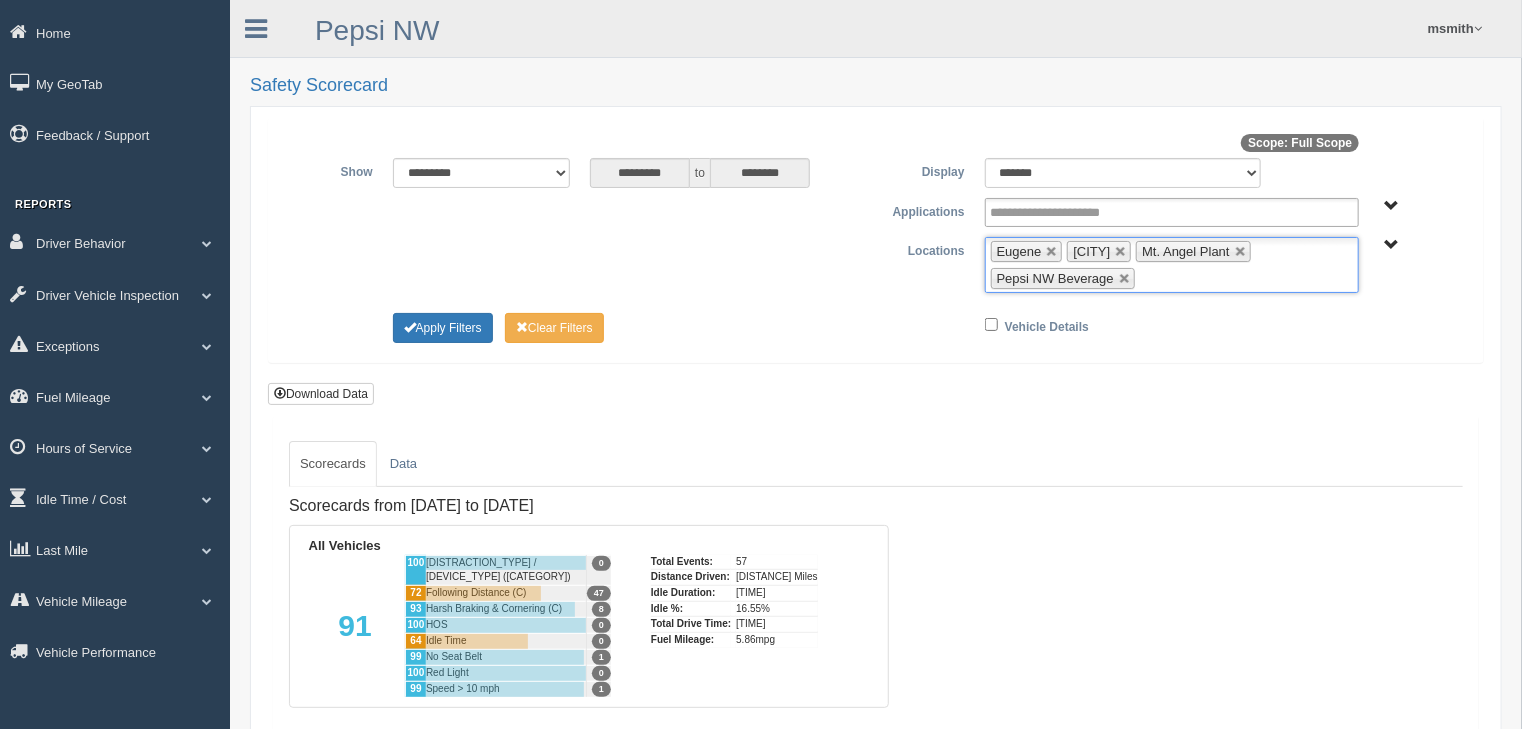 click on "Eugene Klamath Falls Mt. Angel Plant Pepsi NW Beverage" at bounding box center (1172, 265) 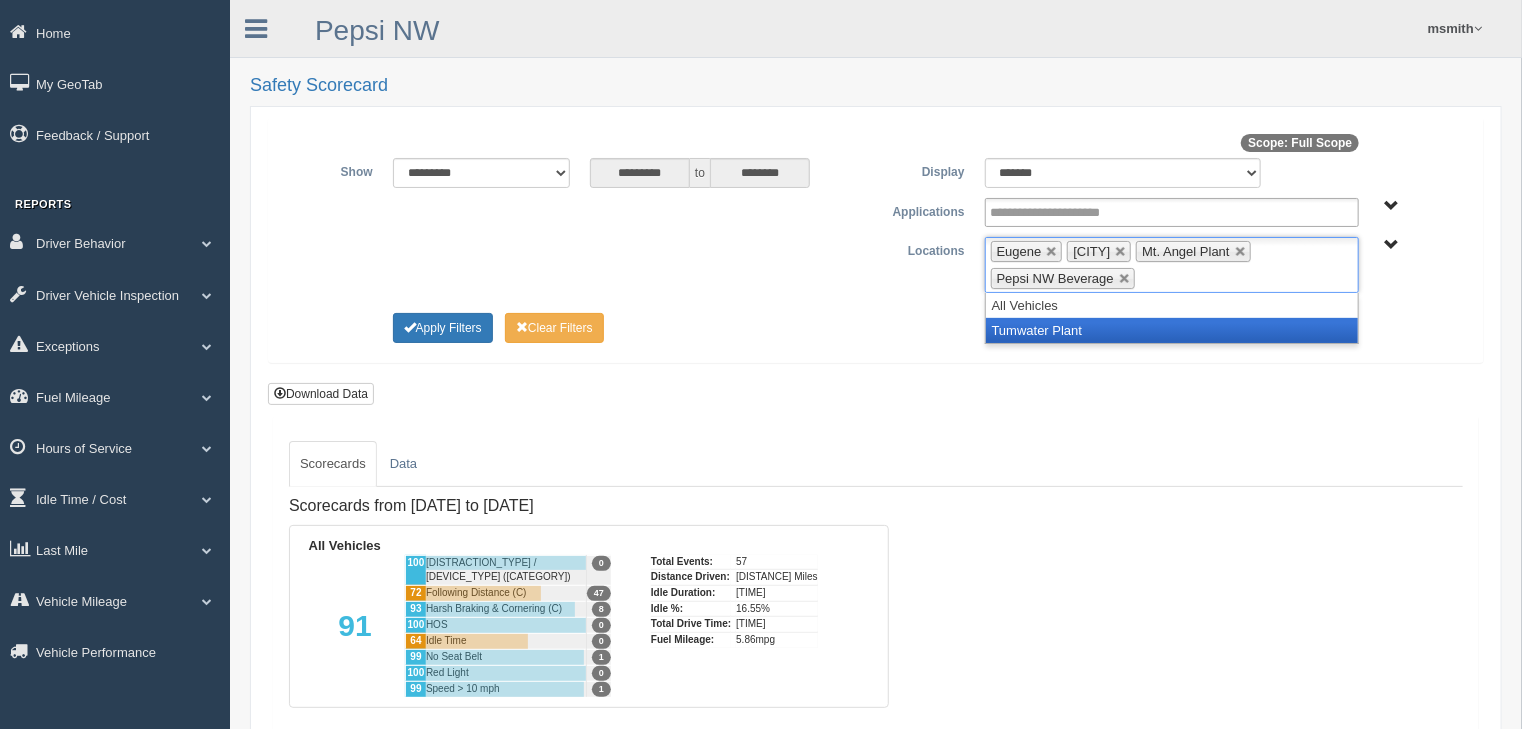 click on "Tumwater Plant" at bounding box center [1172, 330] 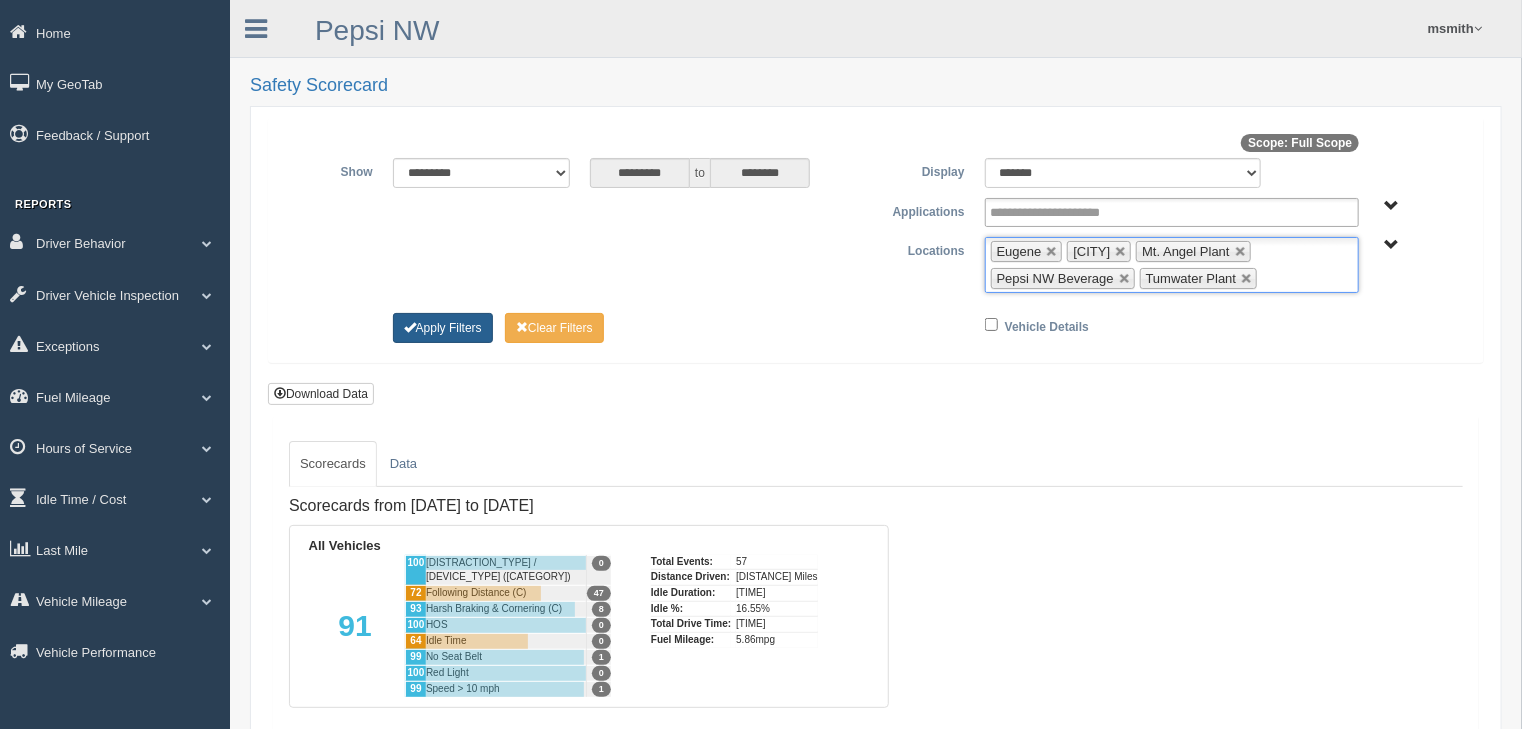 click on "Apply Filters" at bounding box center [443, 328] 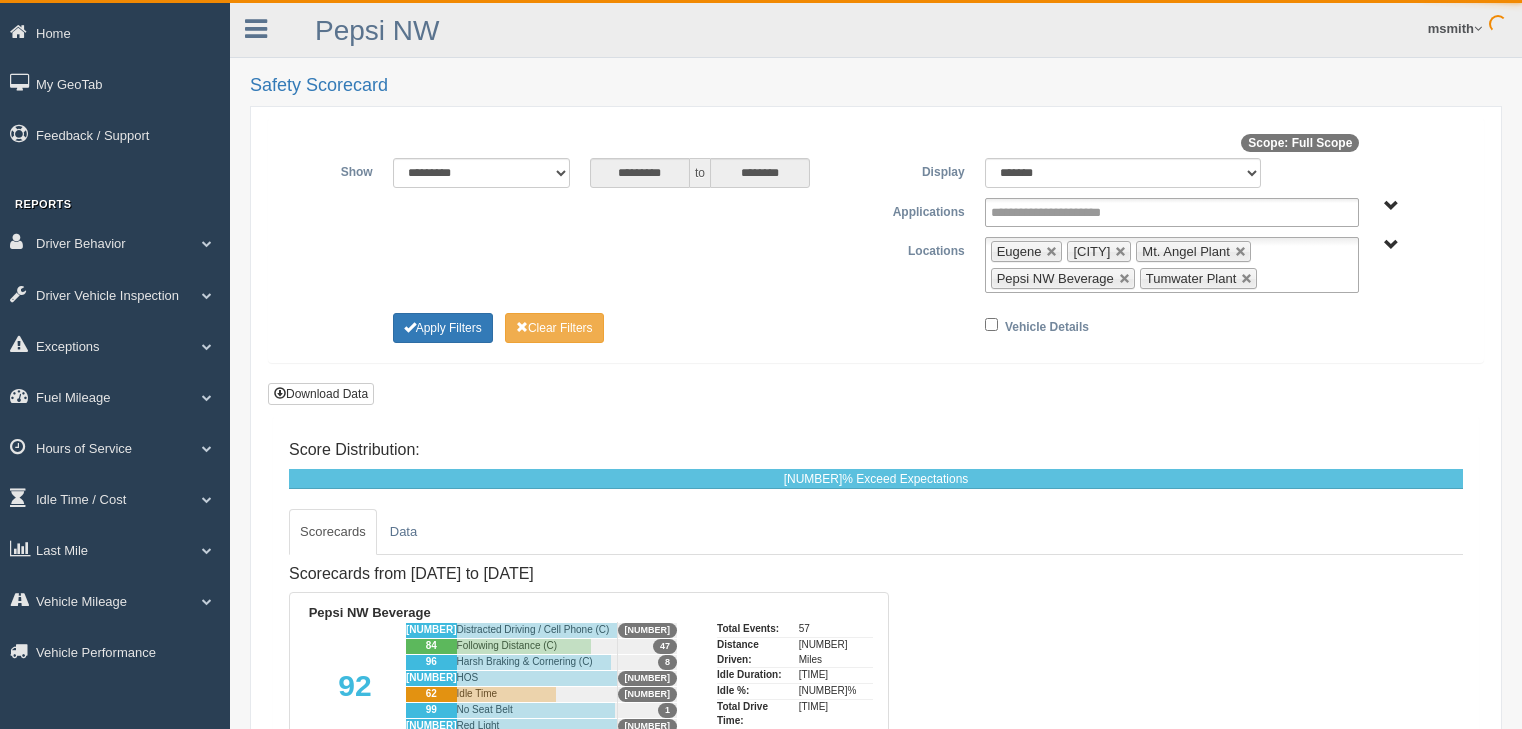 scroll, scrollTop: 0, scrollLeft: 0, axis: both 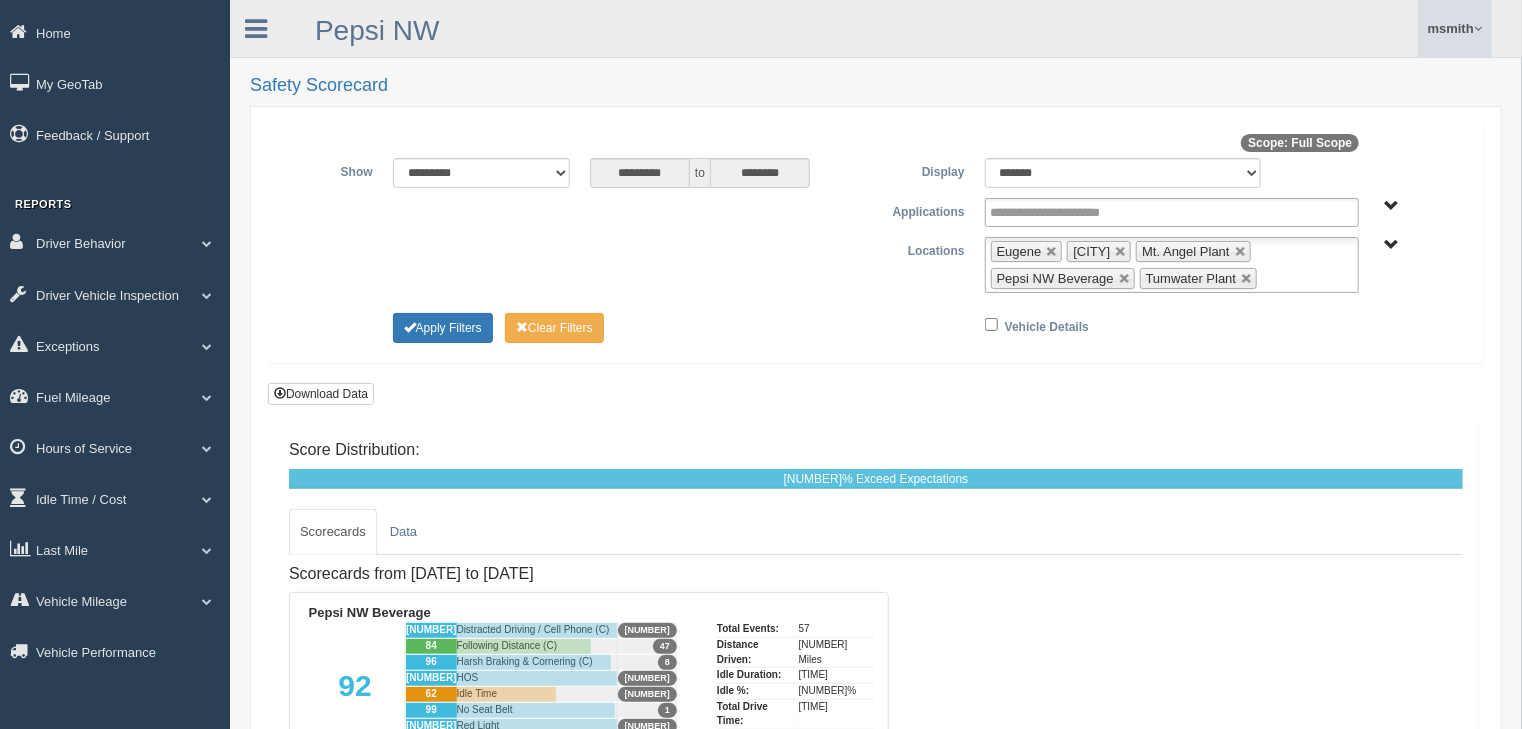 click on "msmith" at bounding box center [1455, 28] 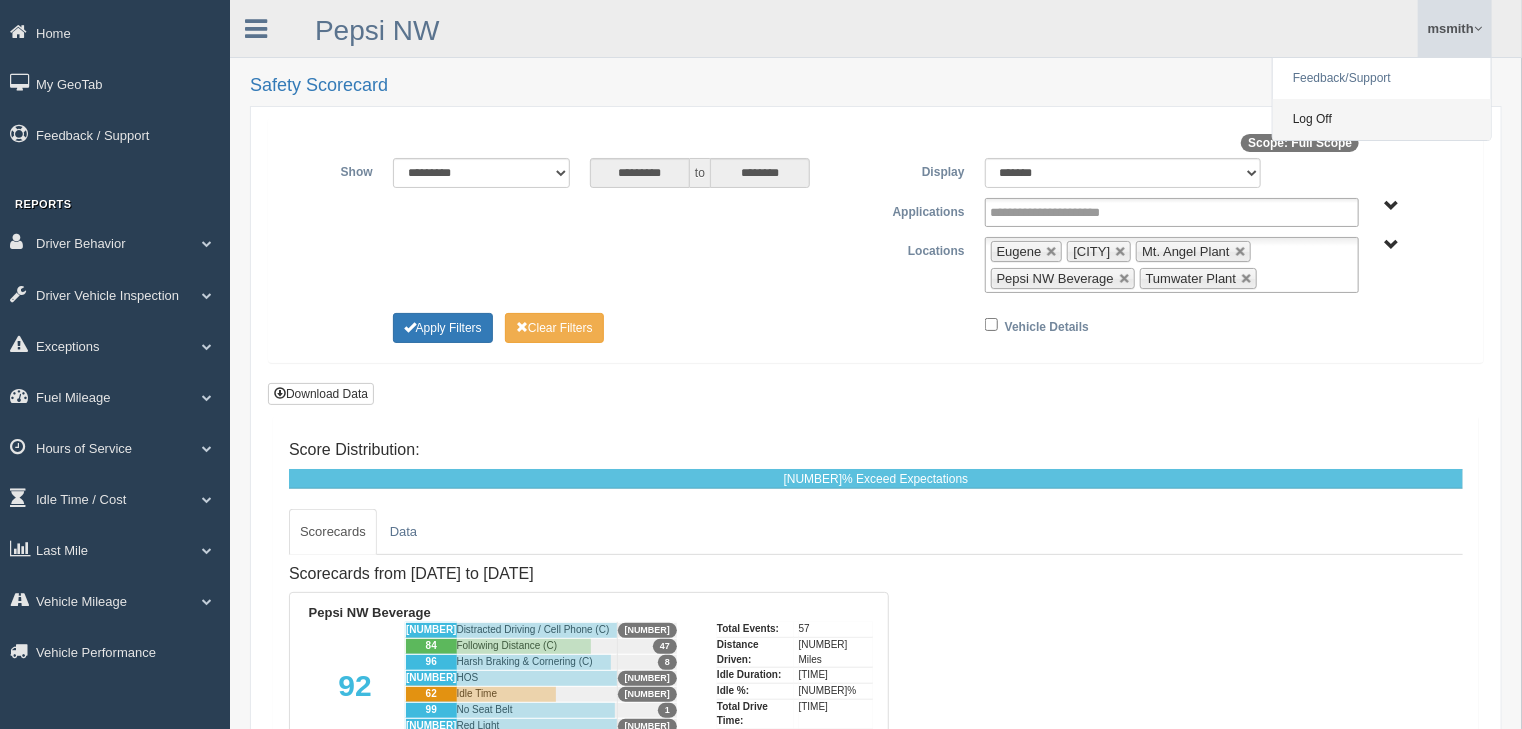 click on "Log Off" at bounding box center (1382, 119) 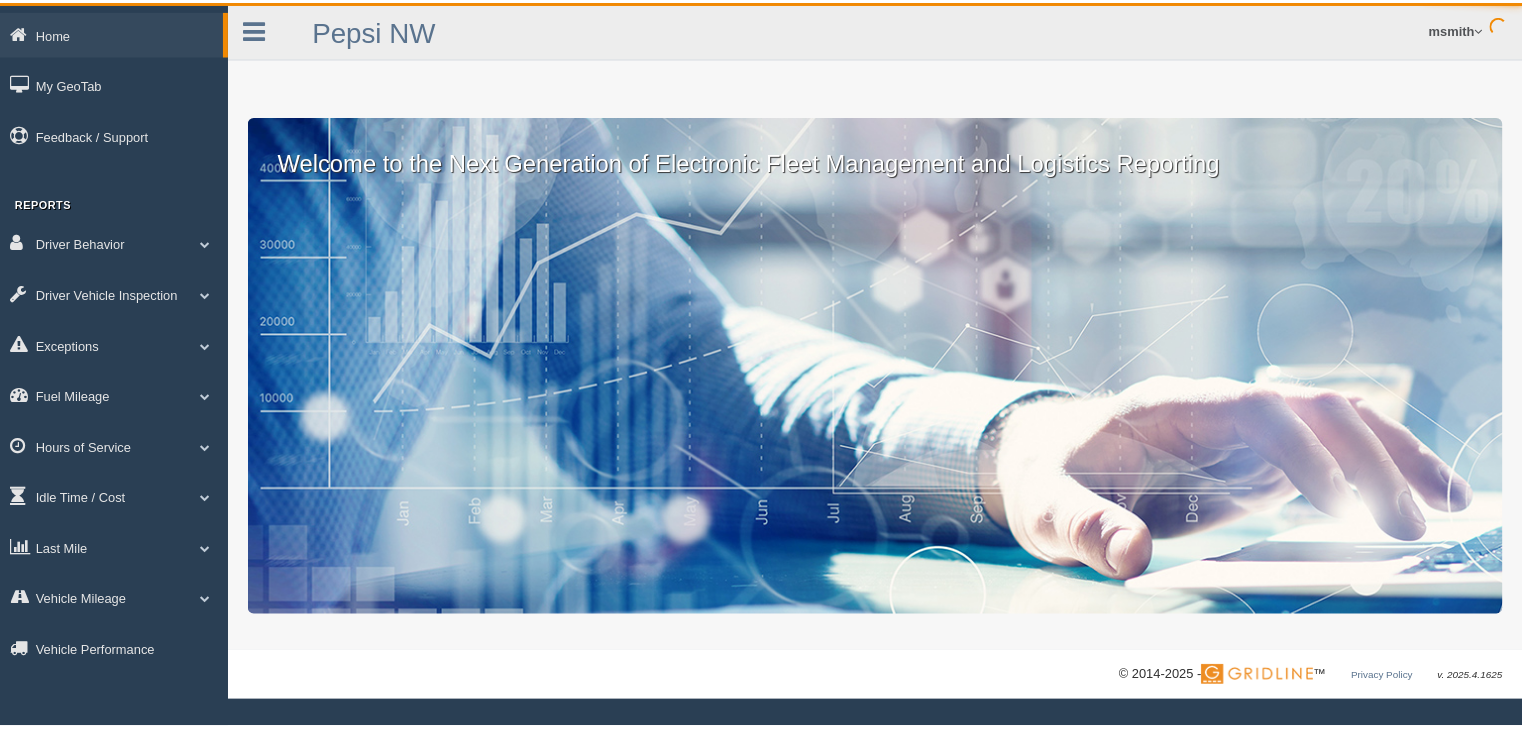 scroll, scrollTop: 0, scrollLeft: 0, axis: both 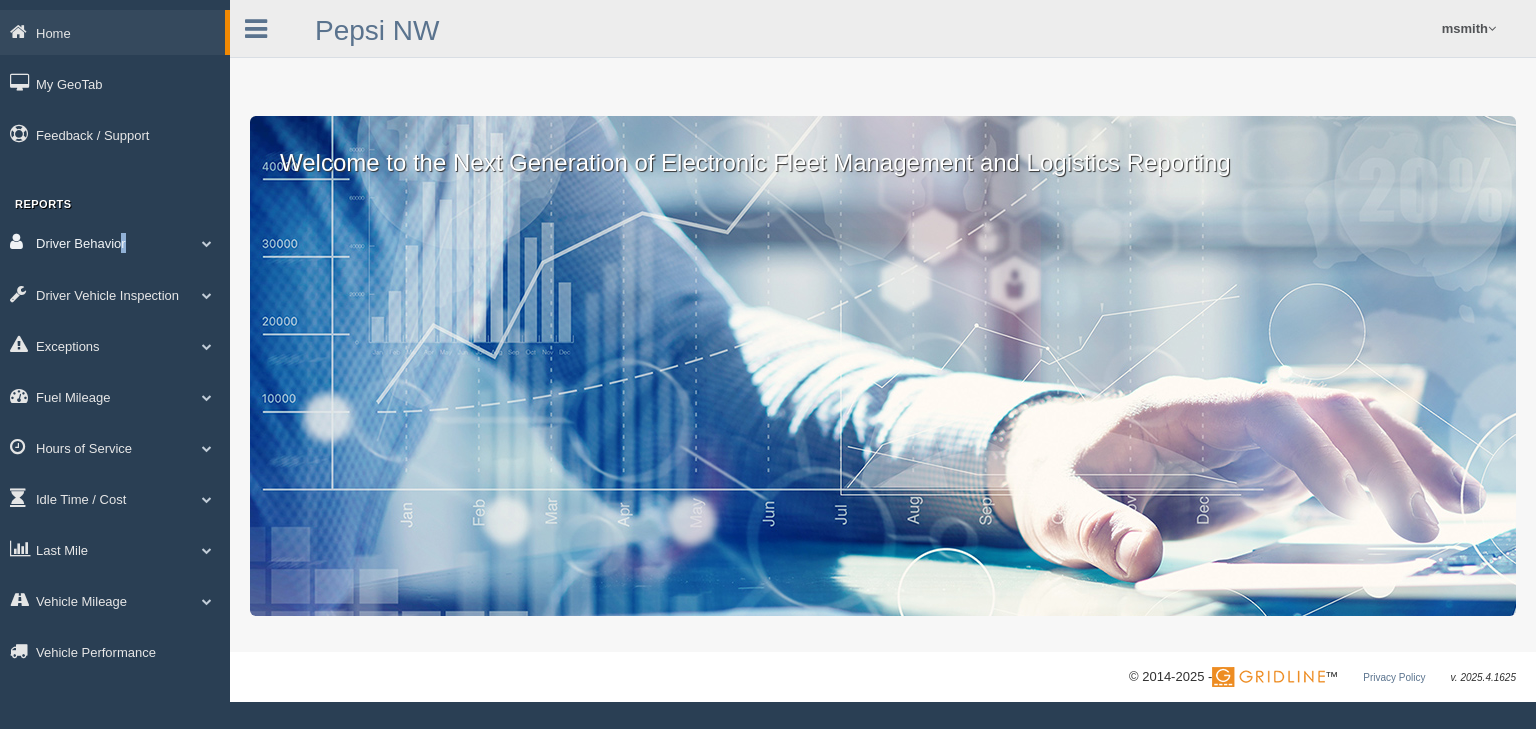 click on "Driver Behavior" at bounding box center (115, 242) 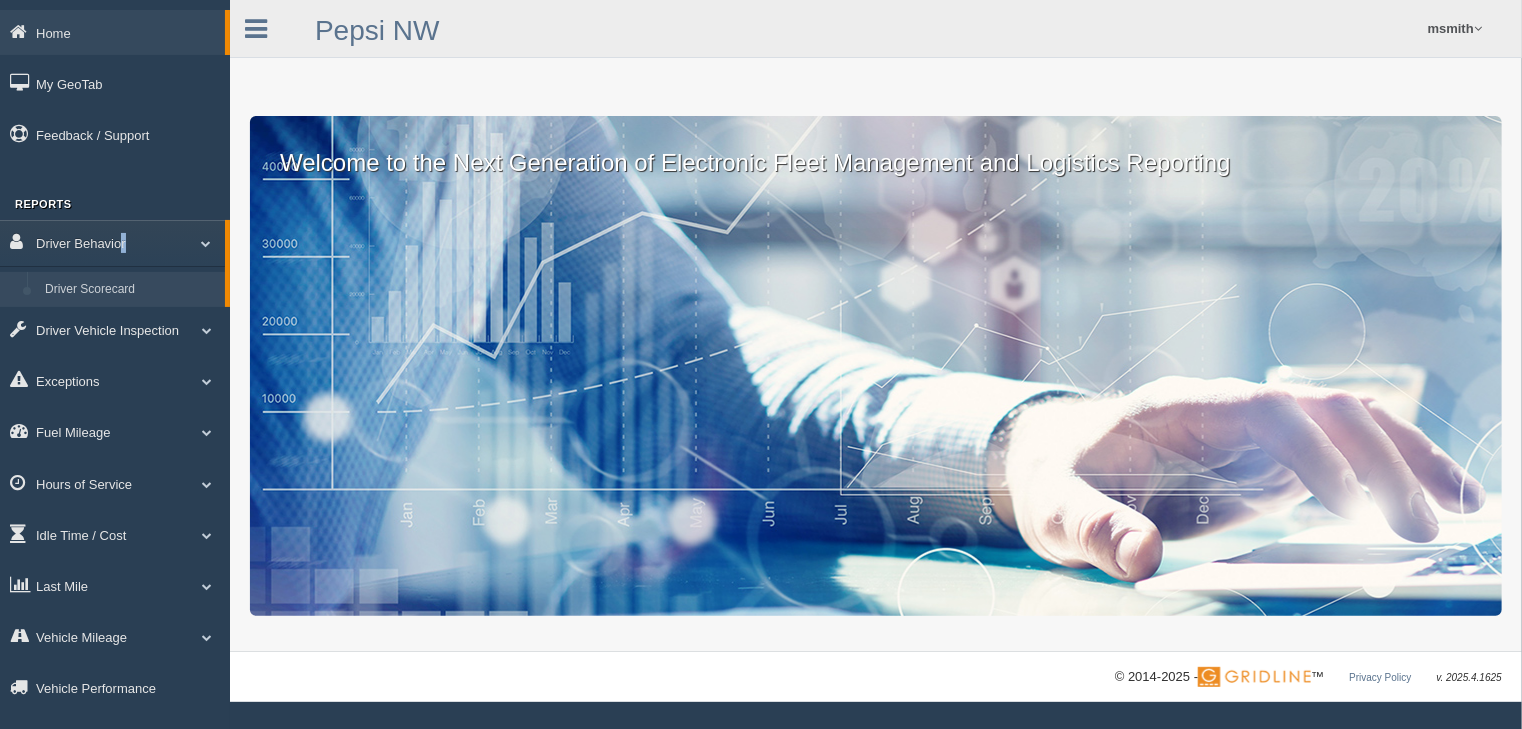 click on "Driver Scorecard" at bounding box center (130, 290) 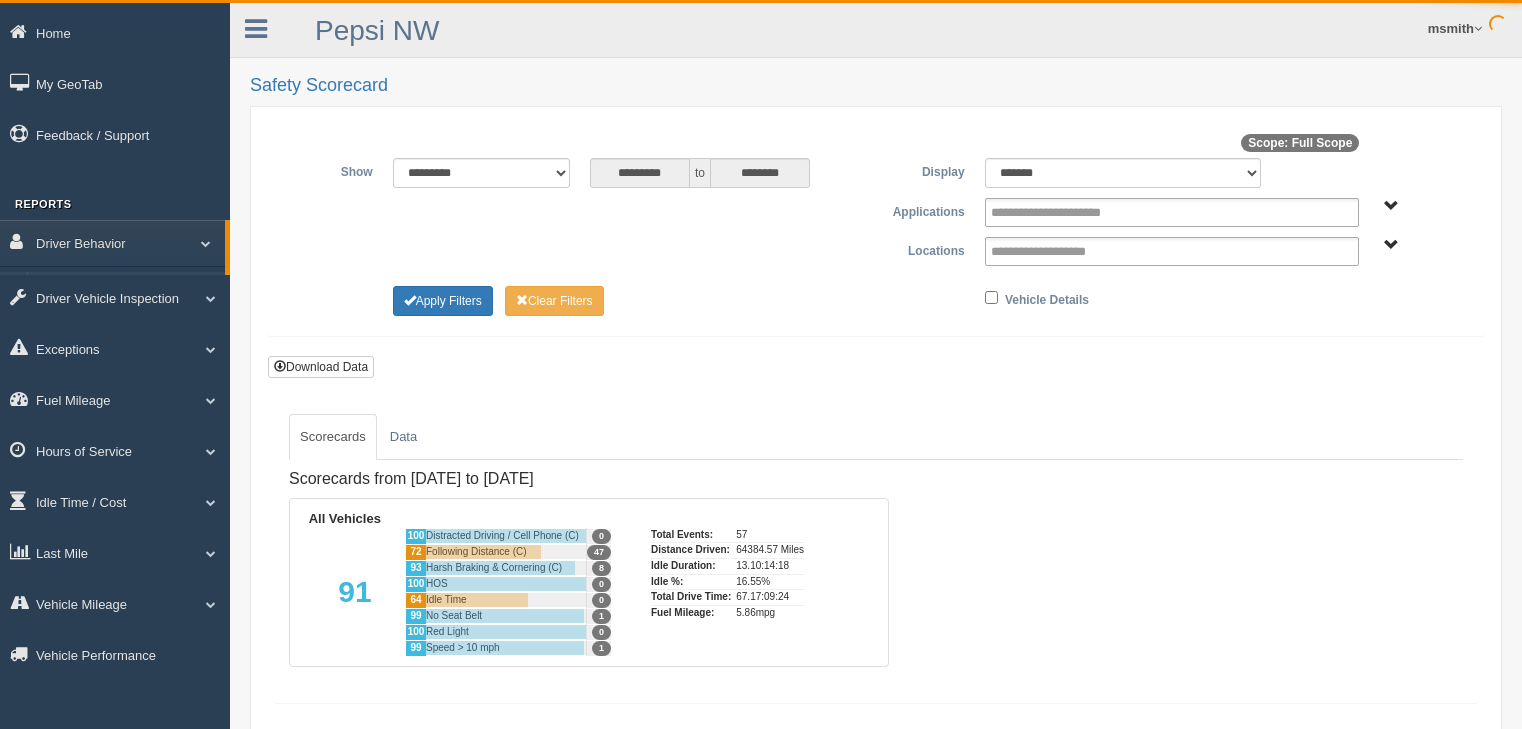 scroll, scrollTop: 0, scrollLeft: 0, axis: both 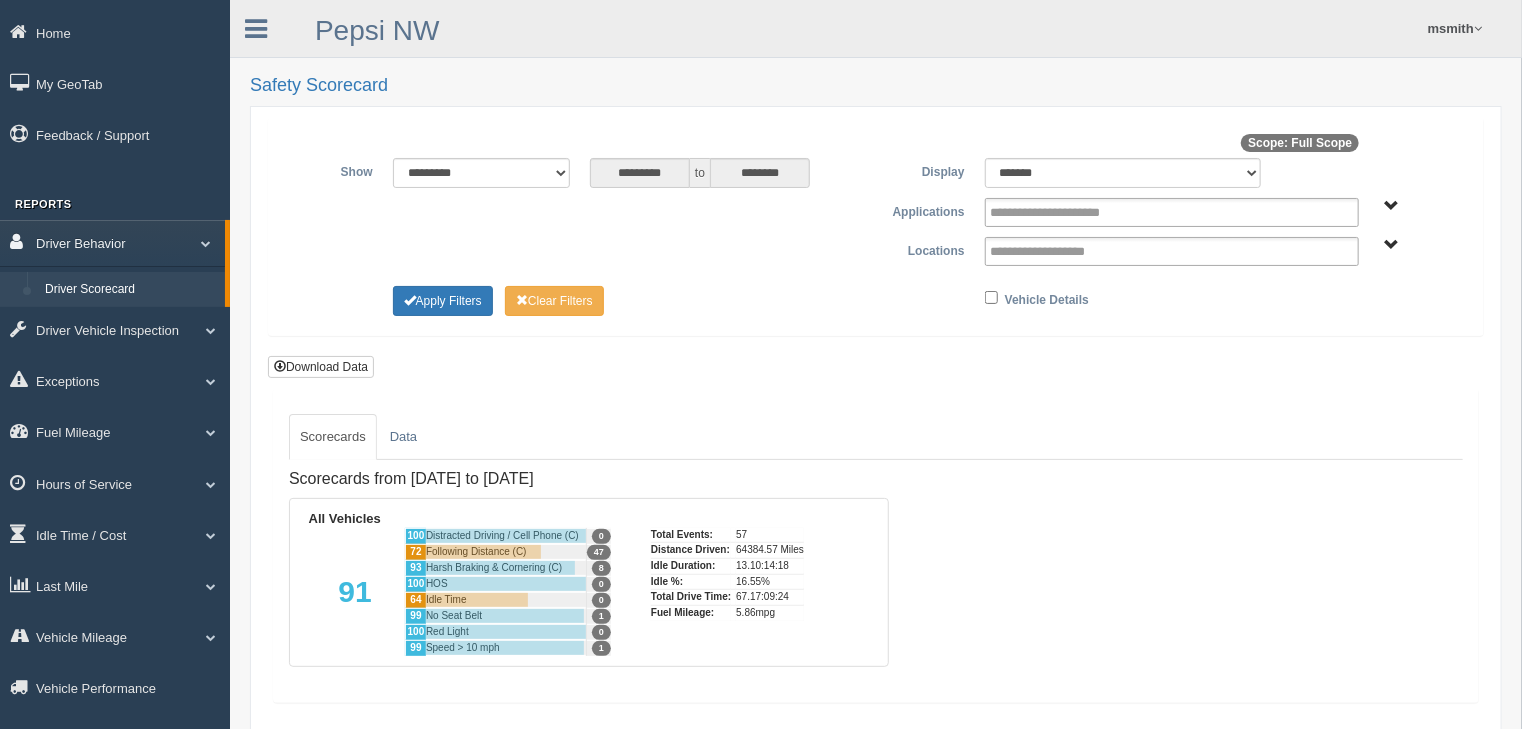 click on "Driver Behavior" at bounding box center [112, 242] 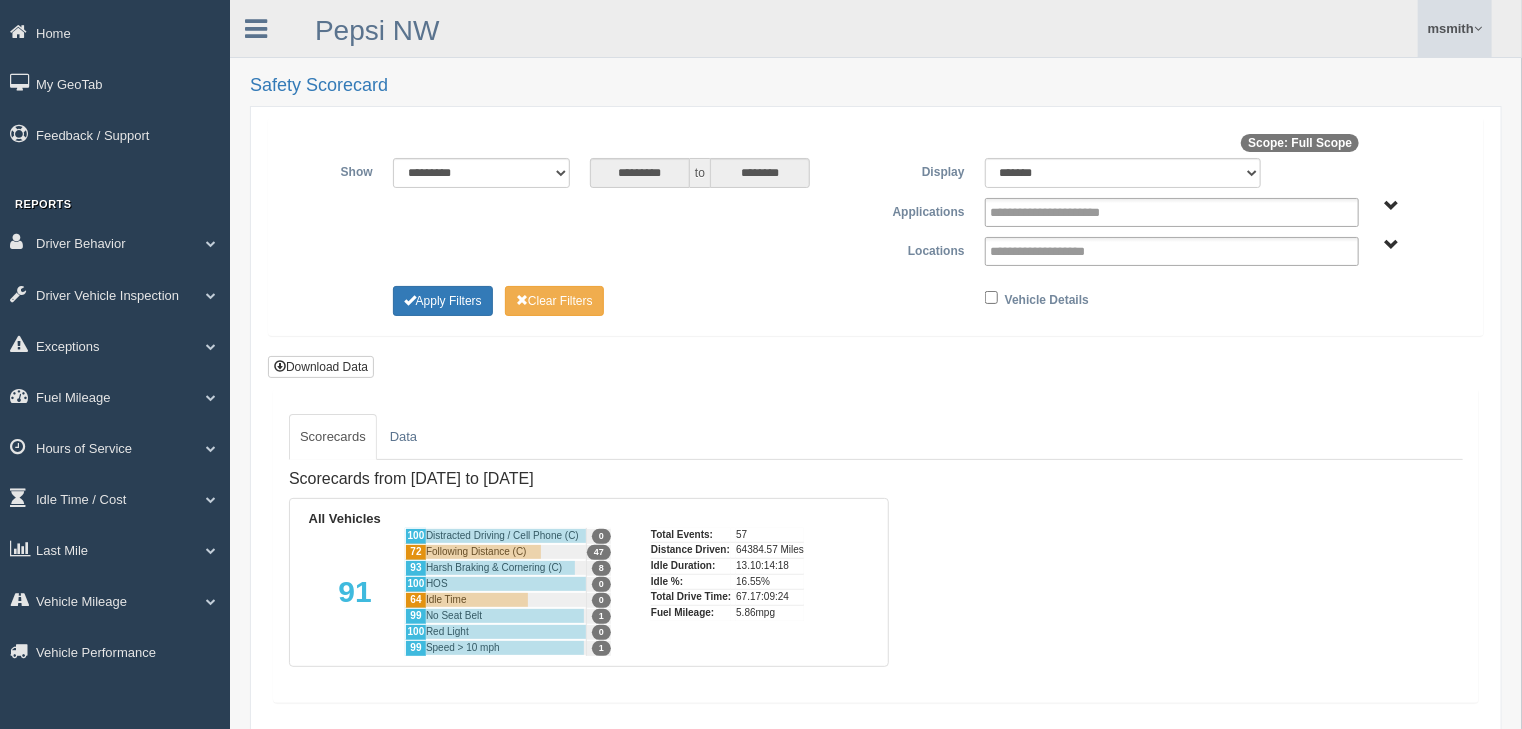 click on "msmith" at bounding box center (1455, 28) 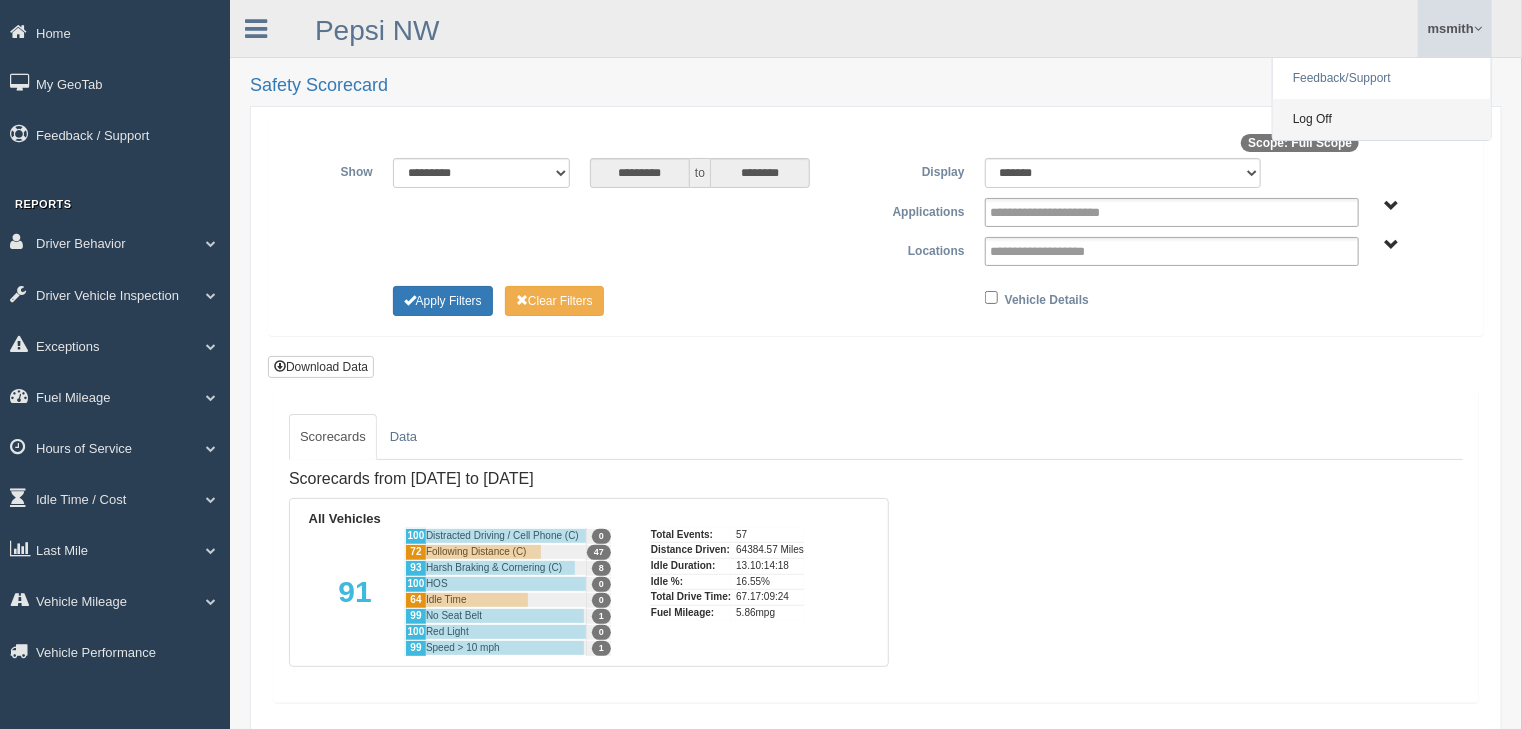 click on "Log Off" at bounding box center [1382, 119] 